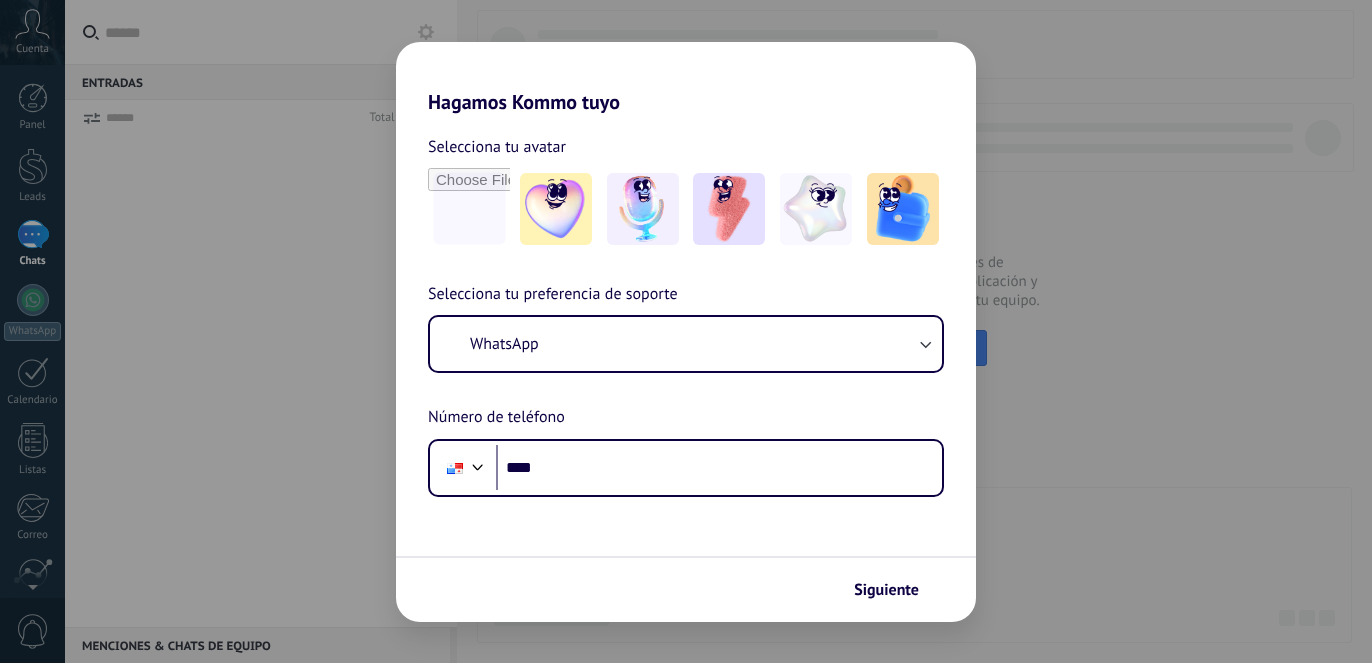 scroll, scrollTop: 0, scrollLeft: 0, axis: both 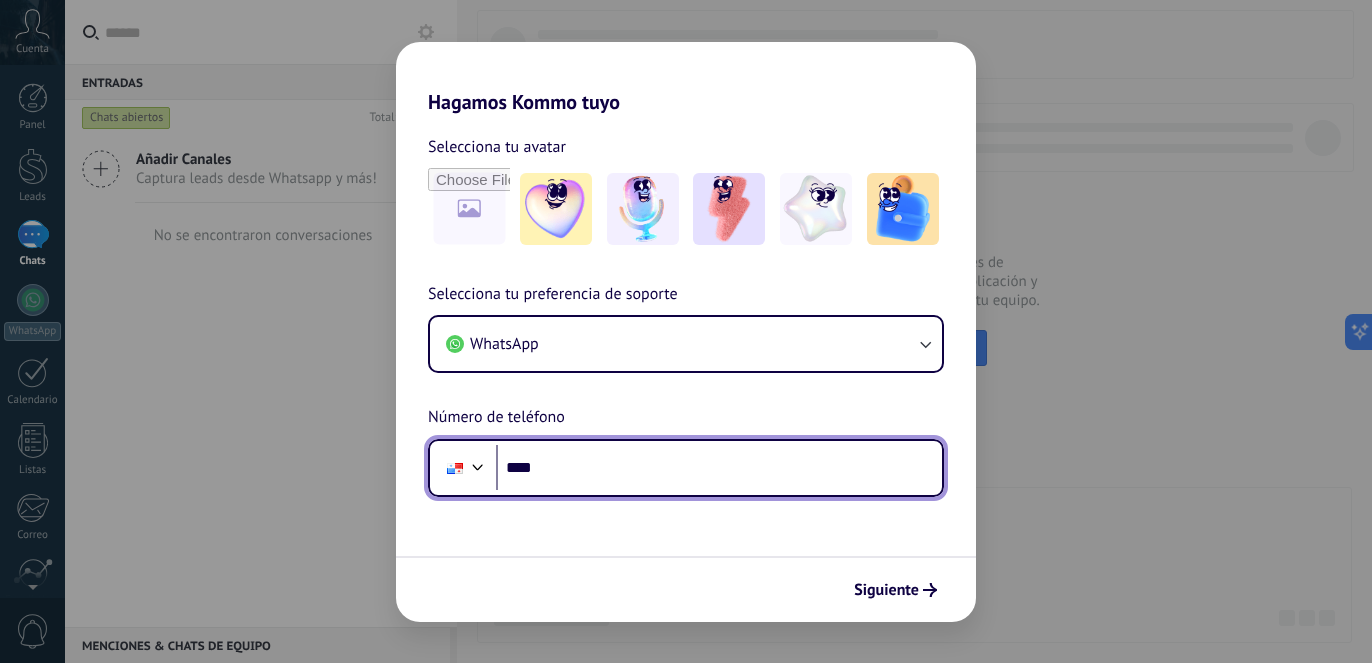 click on "****" at bounding box center (719, 468) 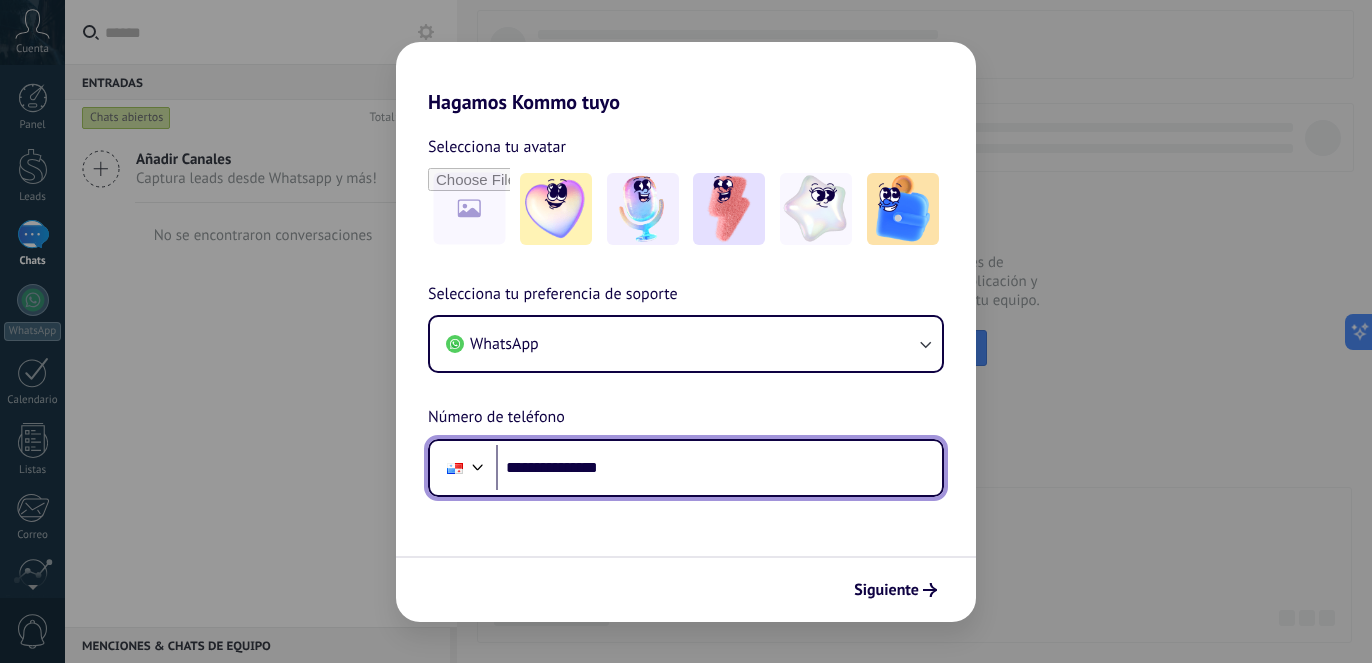 scroll, scrollTop: 0, scrollLeft: 0, axis: both 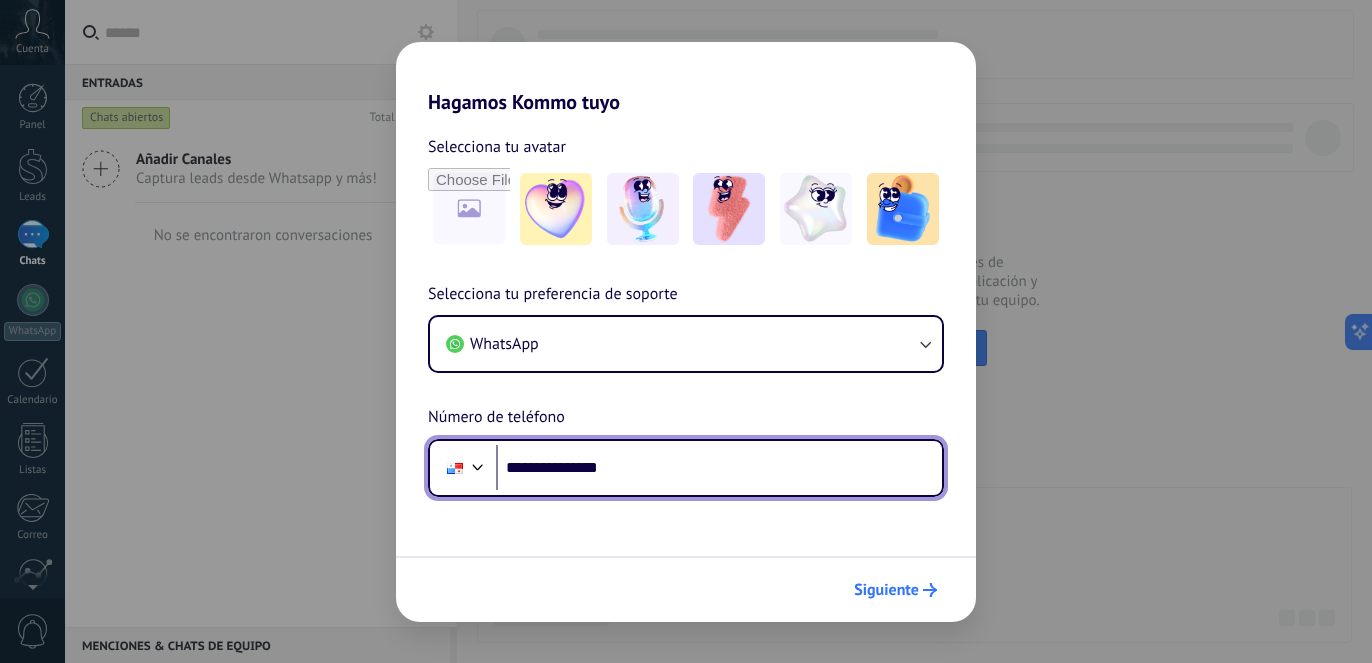 type on "**********" 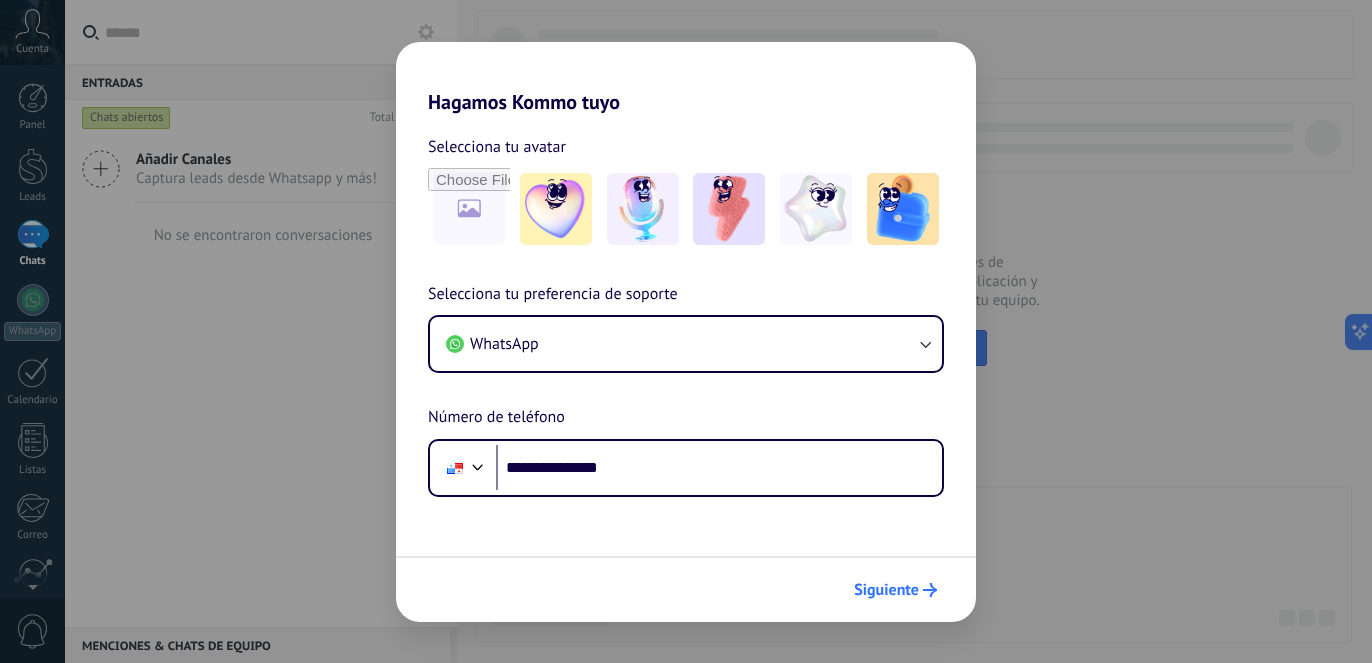 click on "Siguiente" at bounding box center [886, 590] 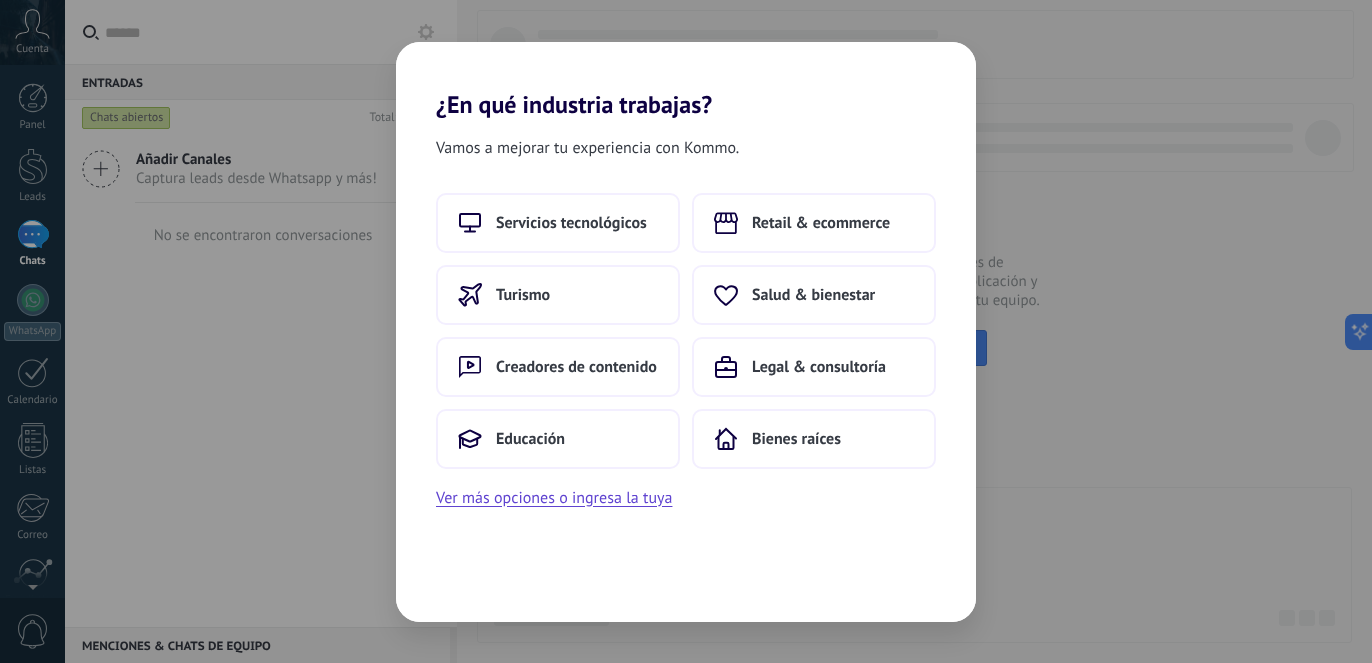 scroll, scrollTop: 0, scrollLeft: 0, axis: both 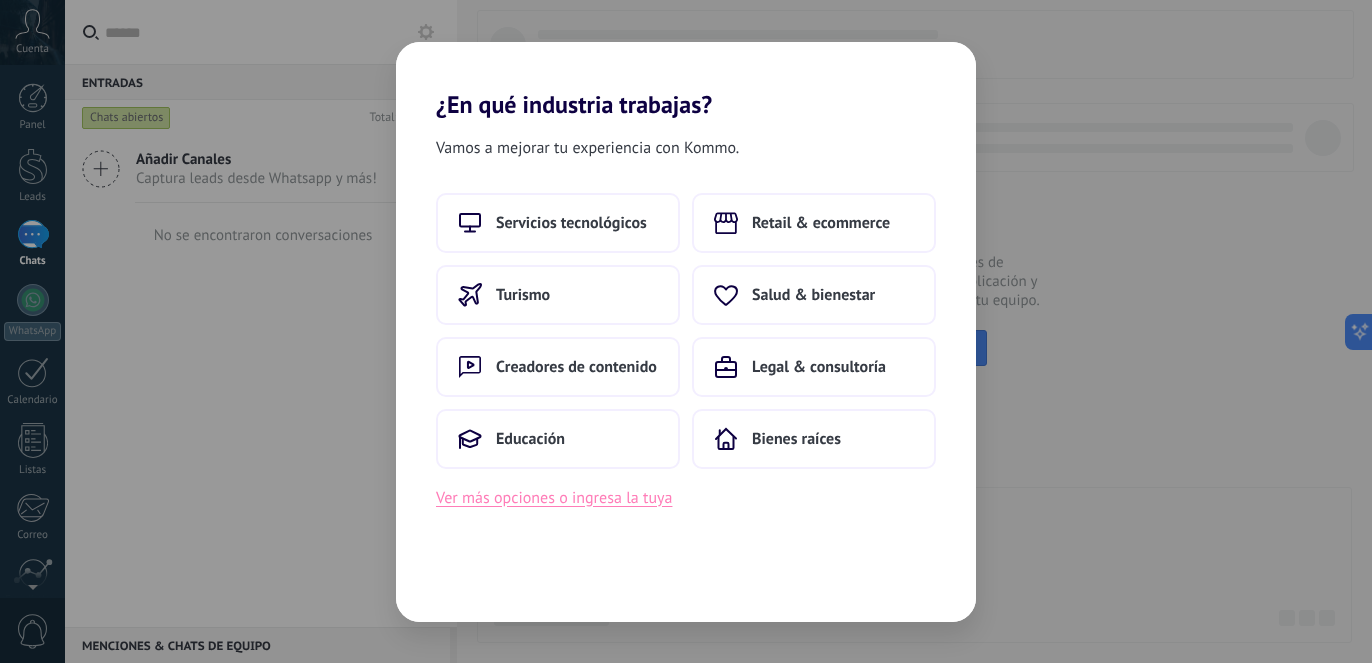 click on "Ver más opciones o ingresa la tuya" at bounding box center (554, 498) 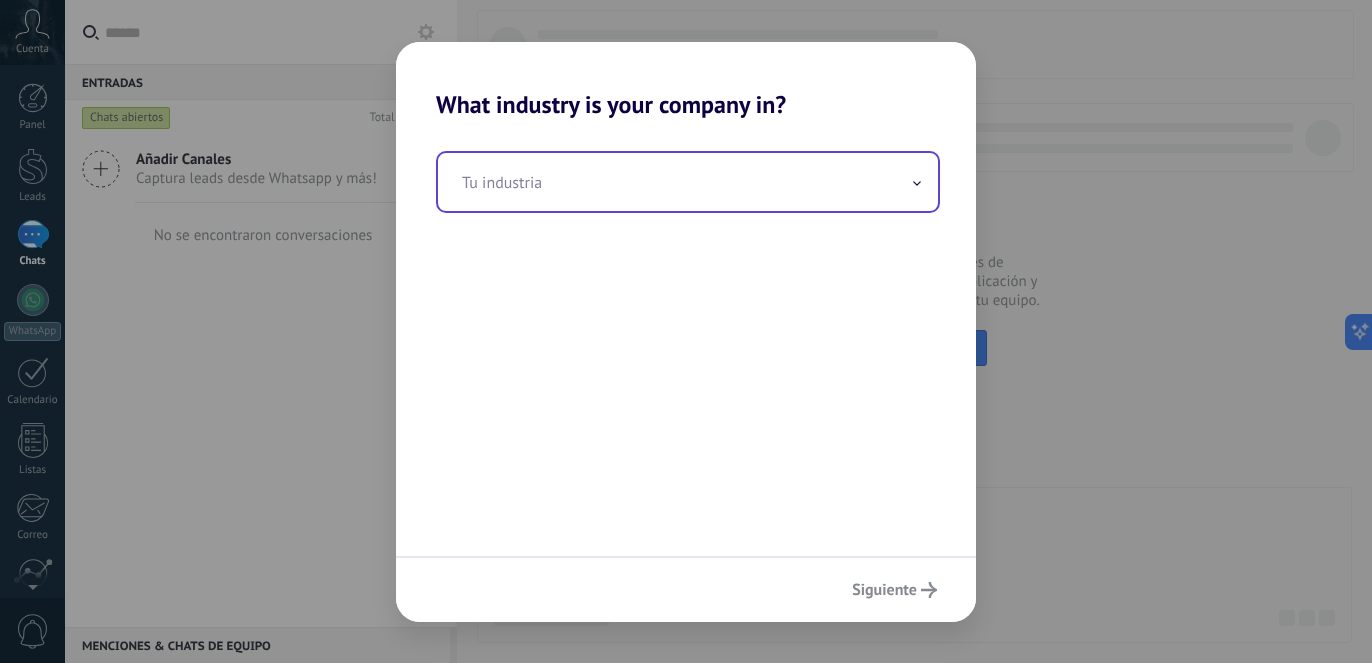 click at bounding box center [688, 182] 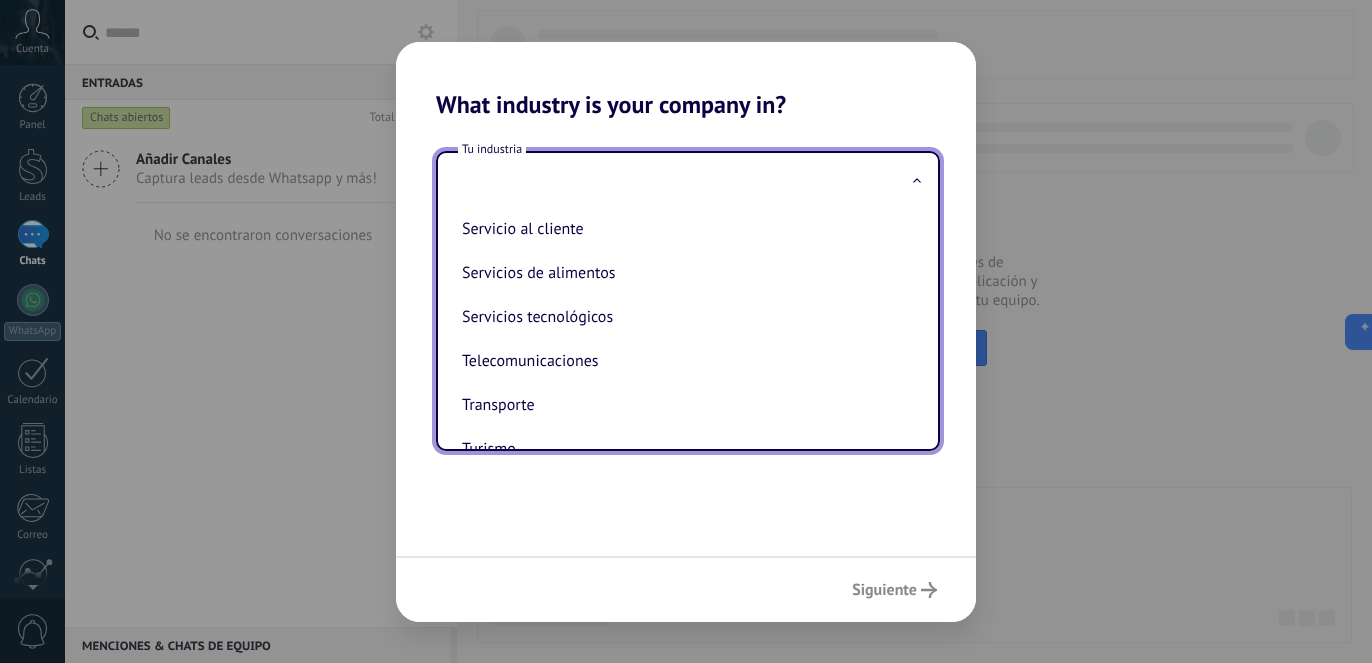 scroll, scrollTop: 530, scrollLeft: 0, axis: vertical 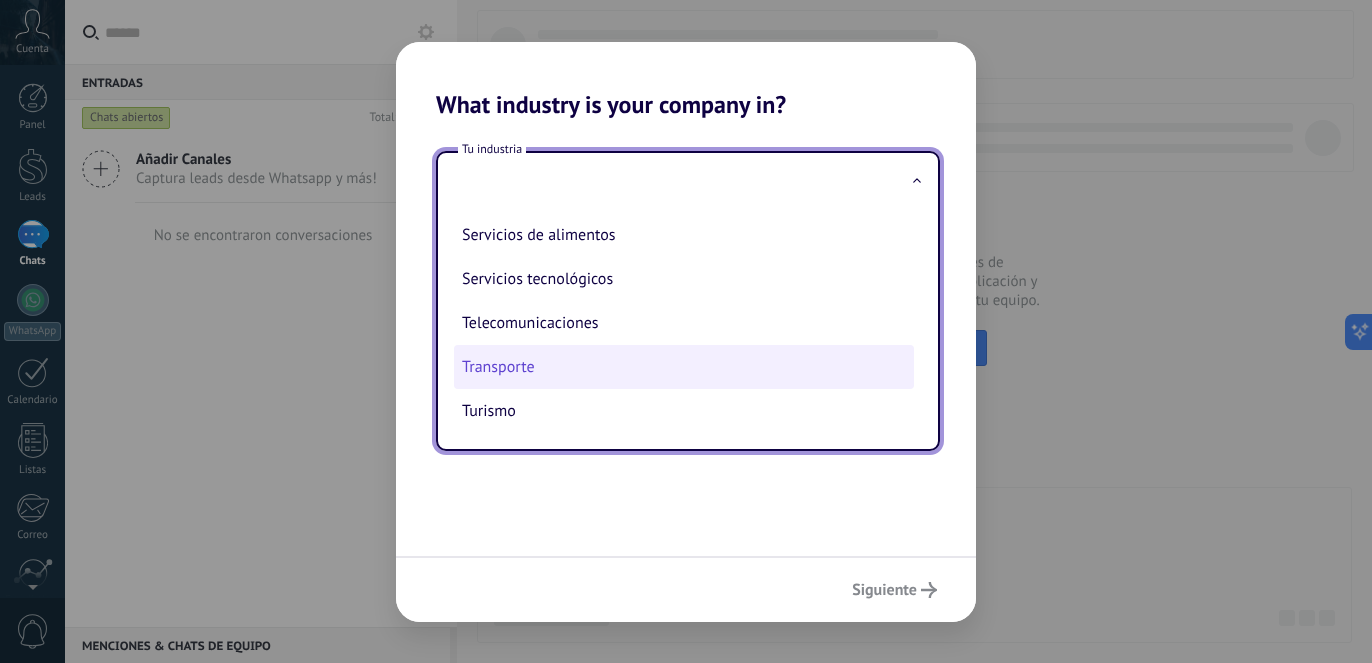 click on "Transporte" at bounding box center [684, 367] 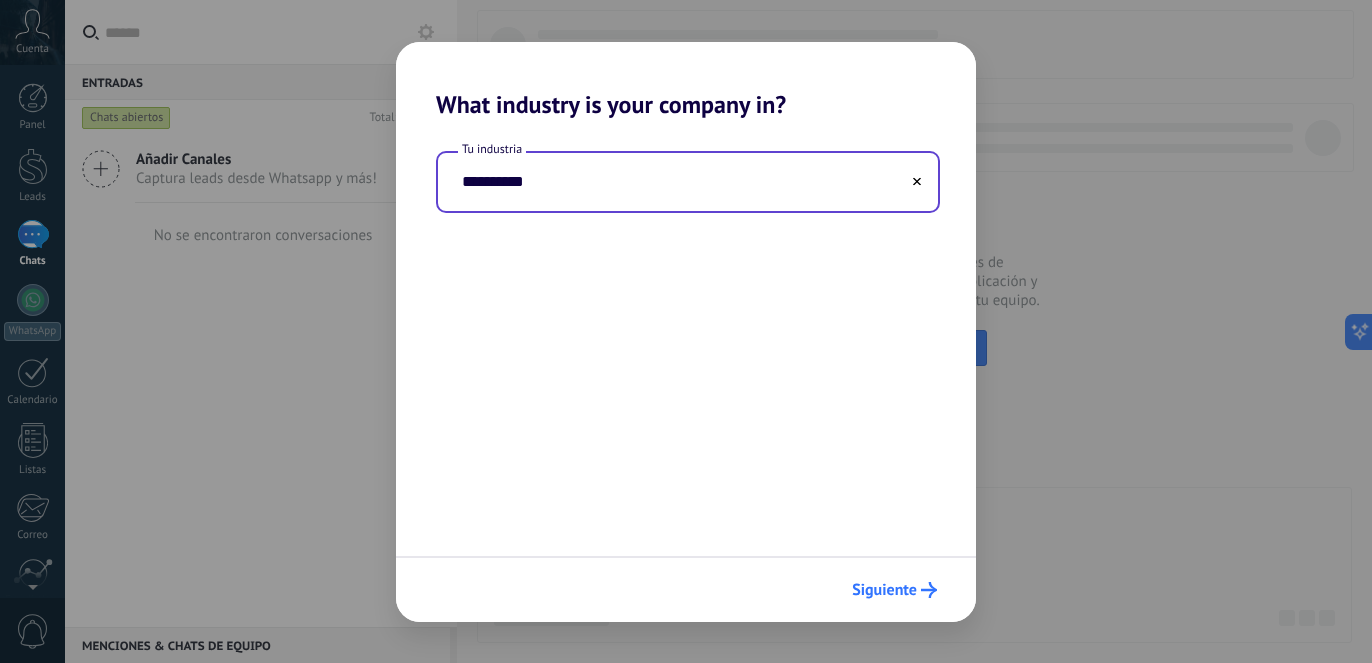 click on "Siguiente" at bounding box center [884, 590] 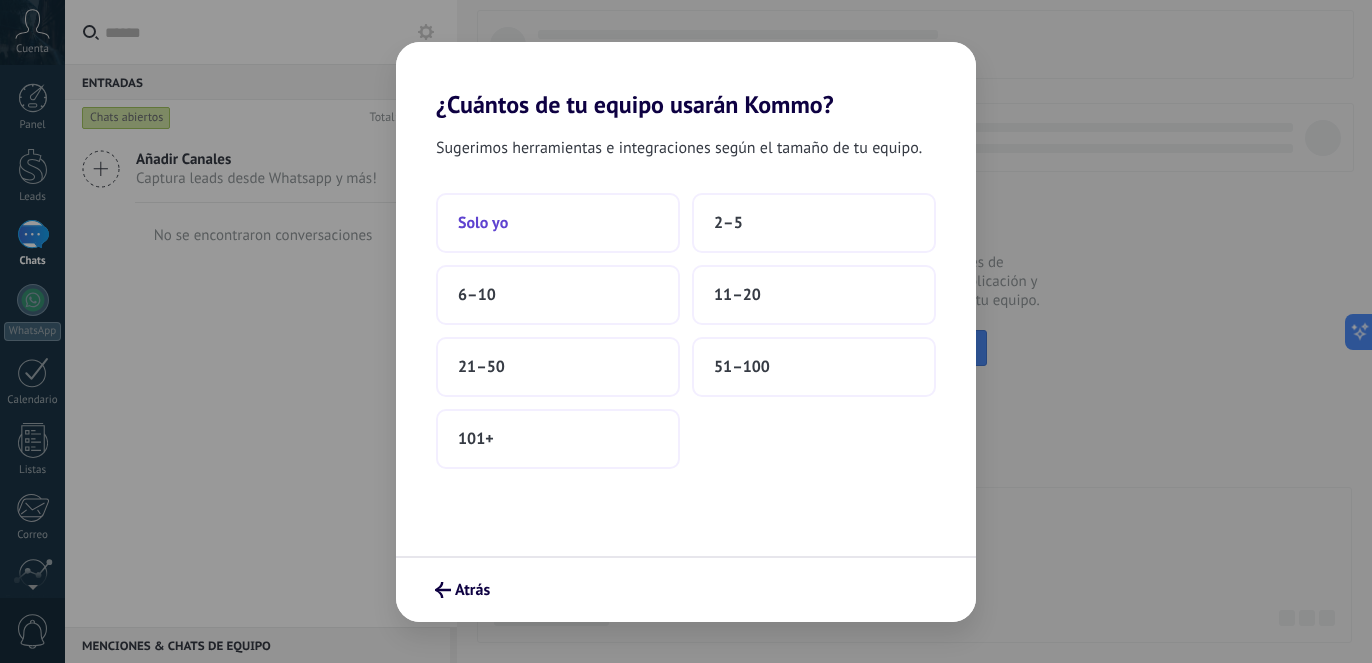 click on "Solo yo" at bounding box center (483, 223) 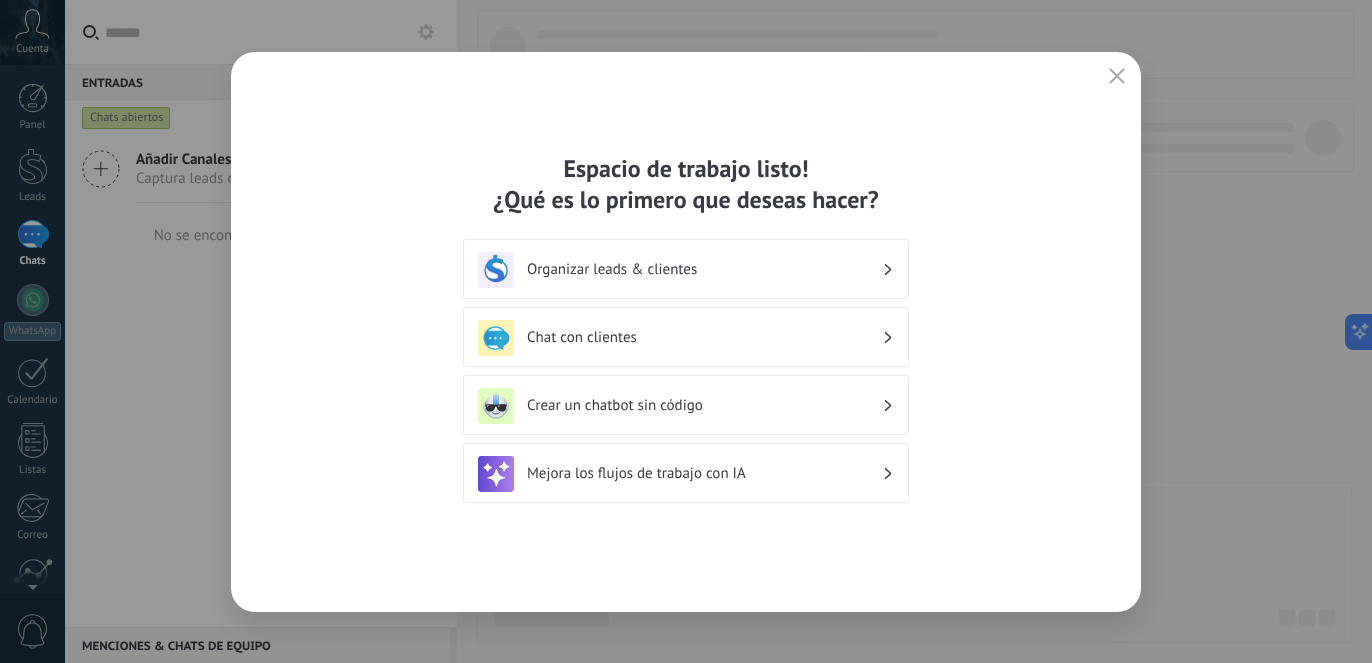 click on "Organizar leads & clientes" at bounding box center [704, 269] 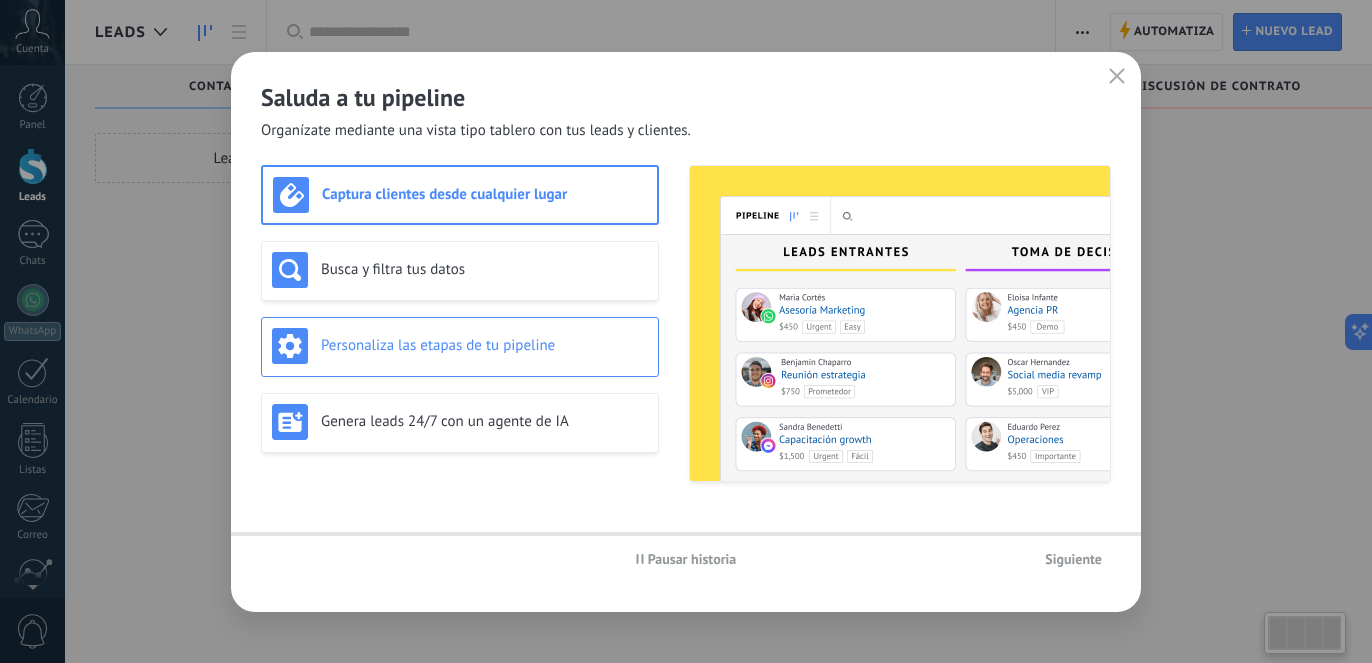 click on "Personaliza las etapas de tu pipeline" at bounding box center (460, 347) 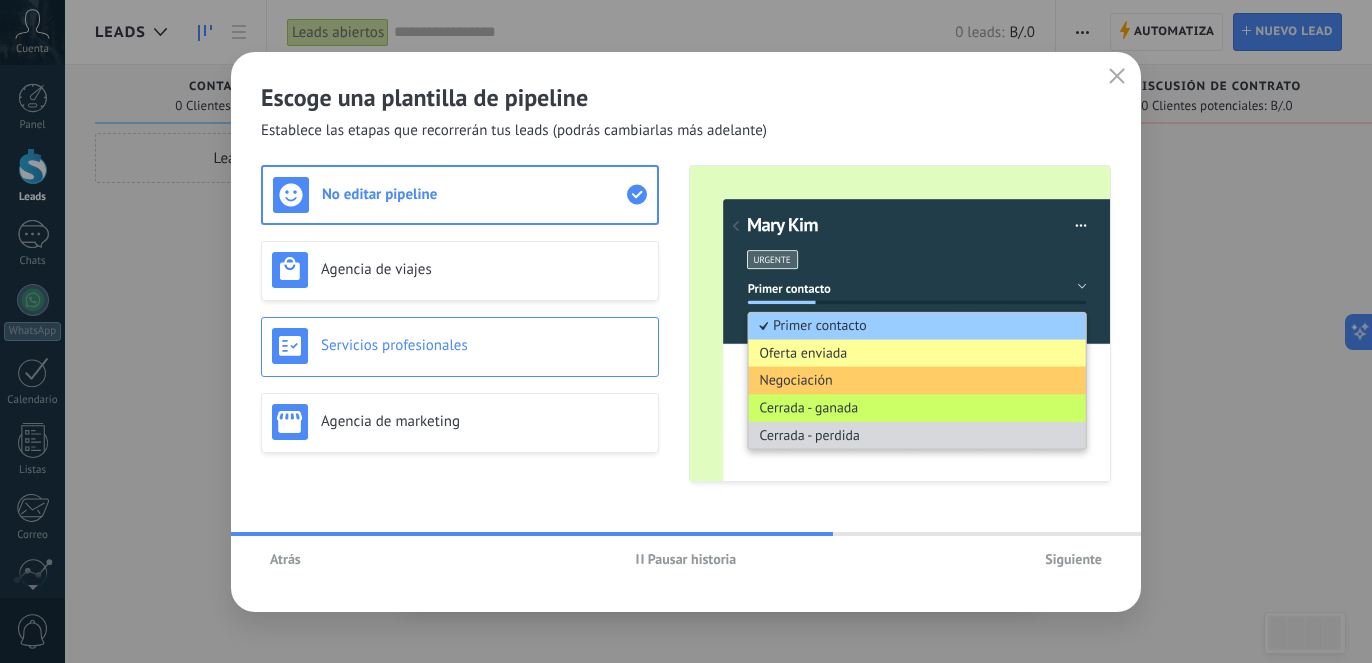 click on "Servicios profesionales" at bounding box center [460, 346] 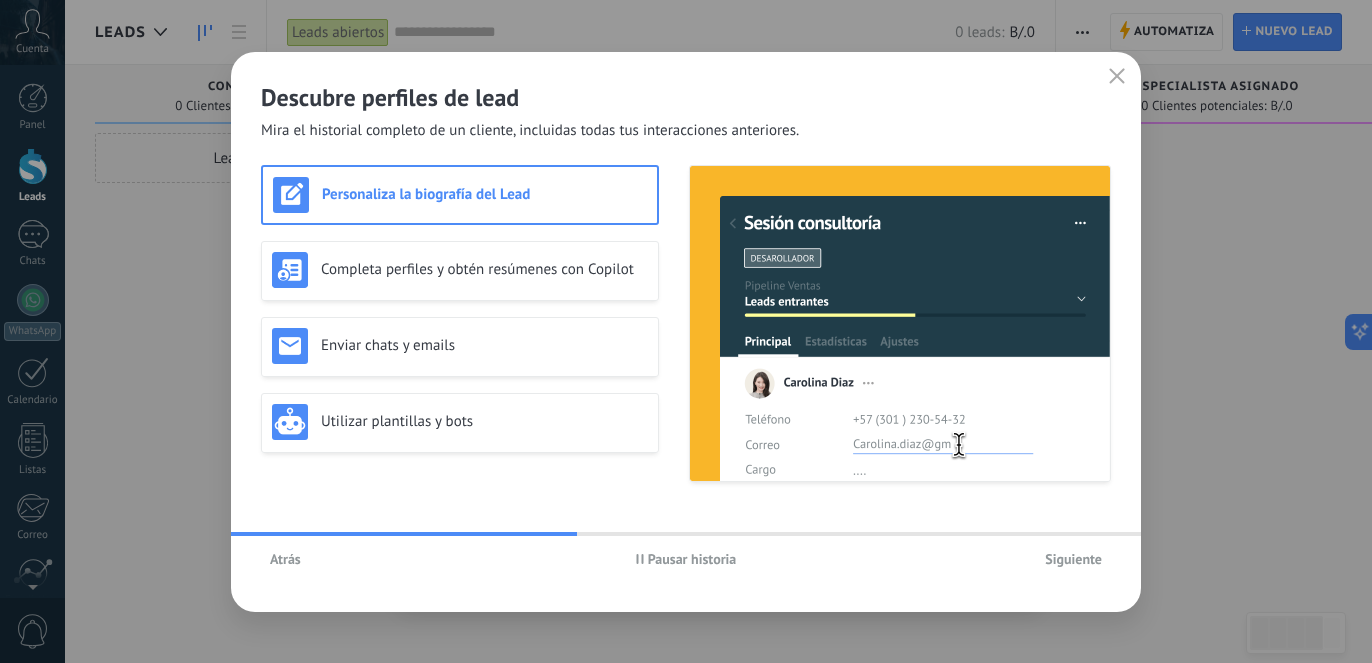 click 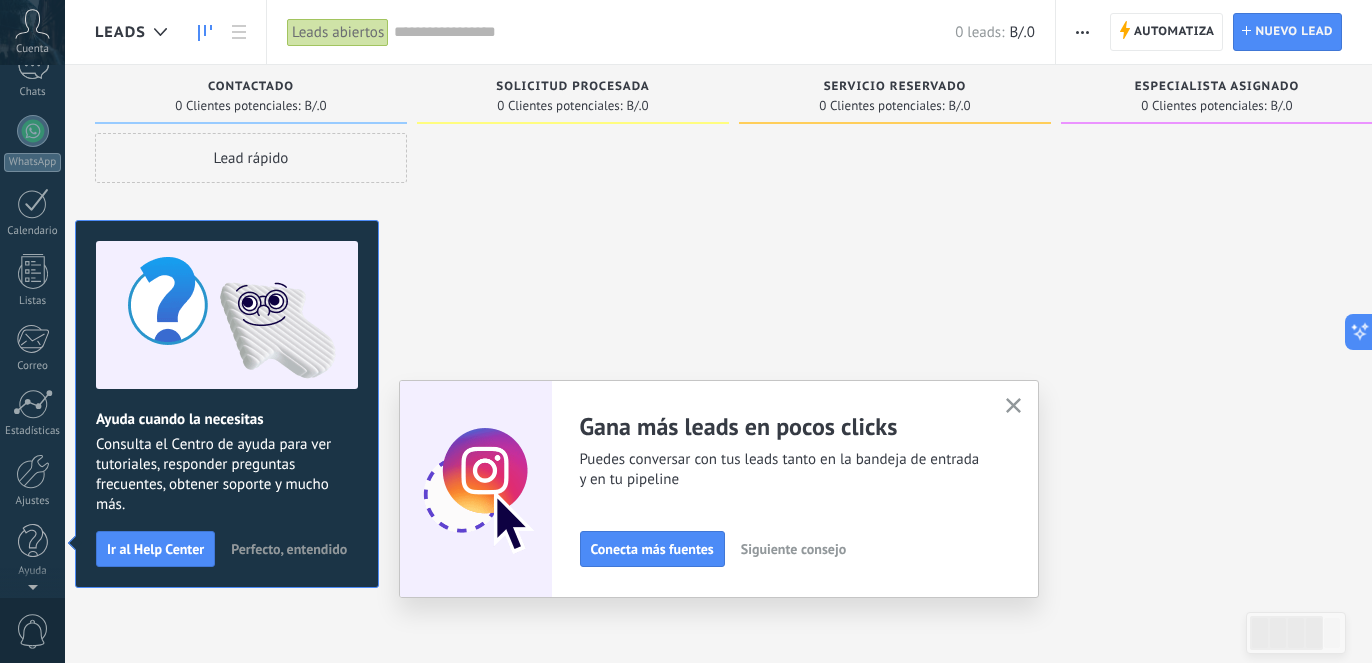 scroll, scrollTop: 0, scrollLeft: 0, axis: both 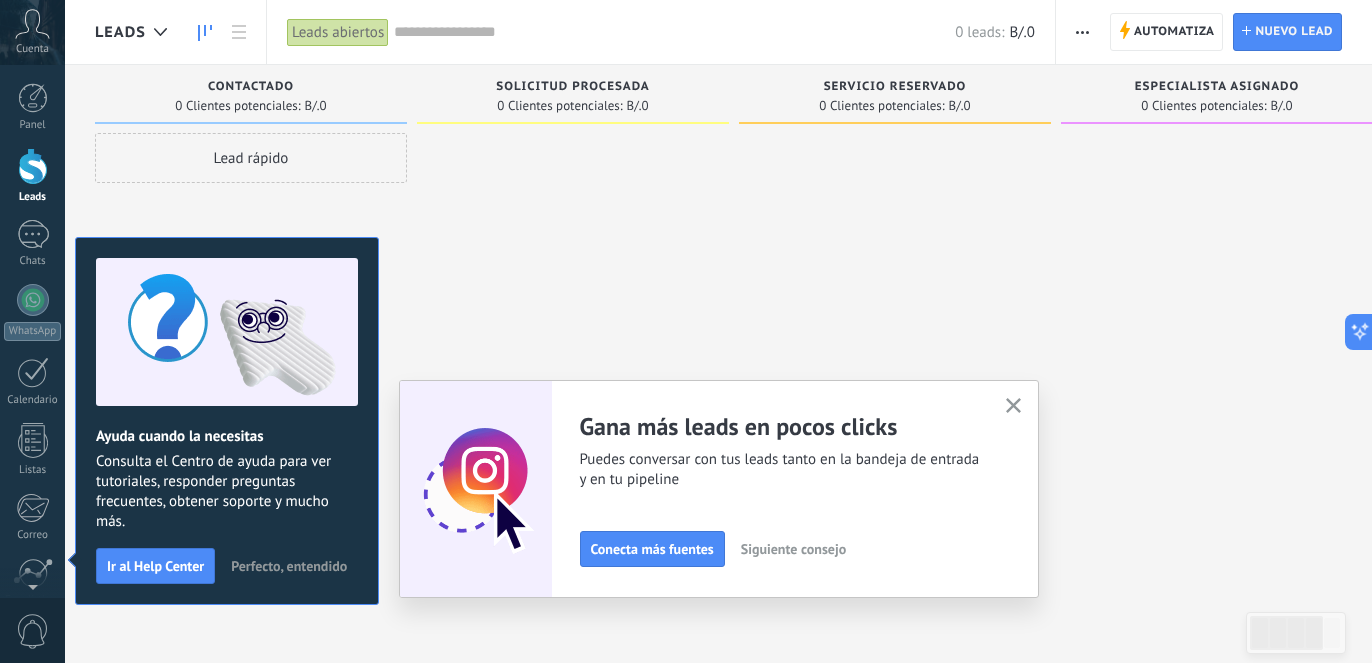 click on "Cuenta" at bounding box center [32, 49] 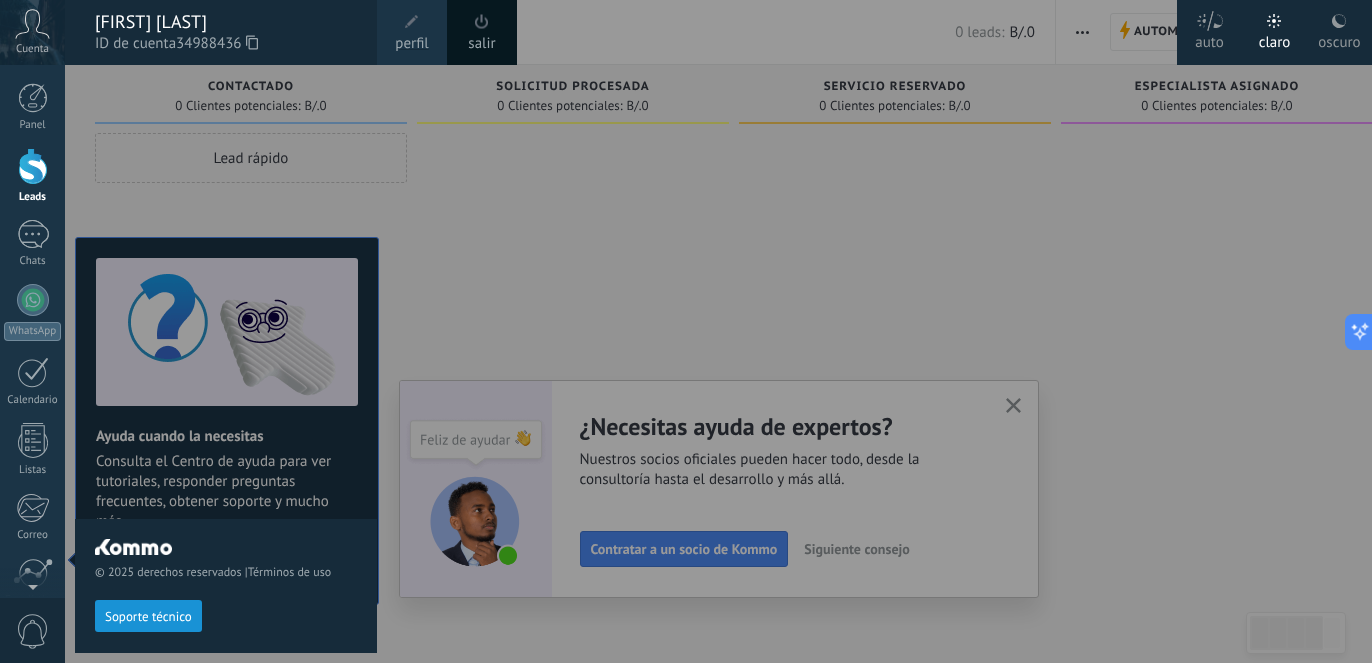 click on "perfil" at bounding box center (411, 44) 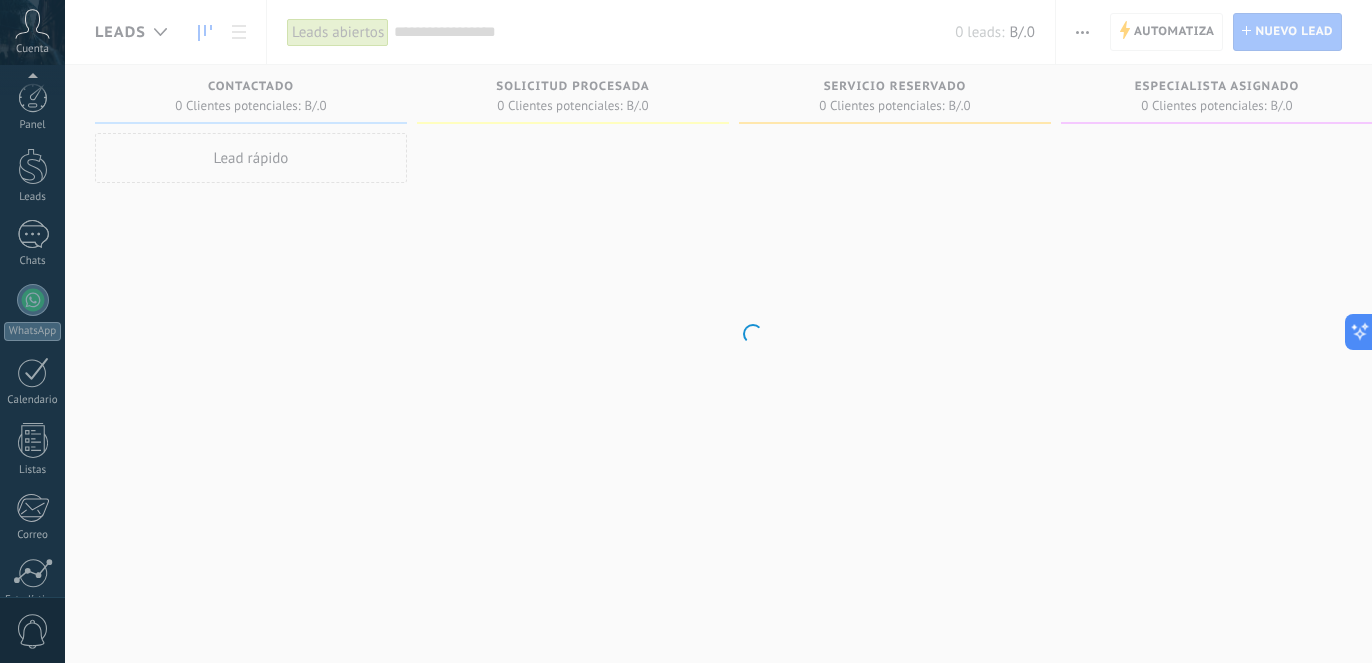 scroll, scrollTop: 169, scrollLeft: 0, axis: vertical 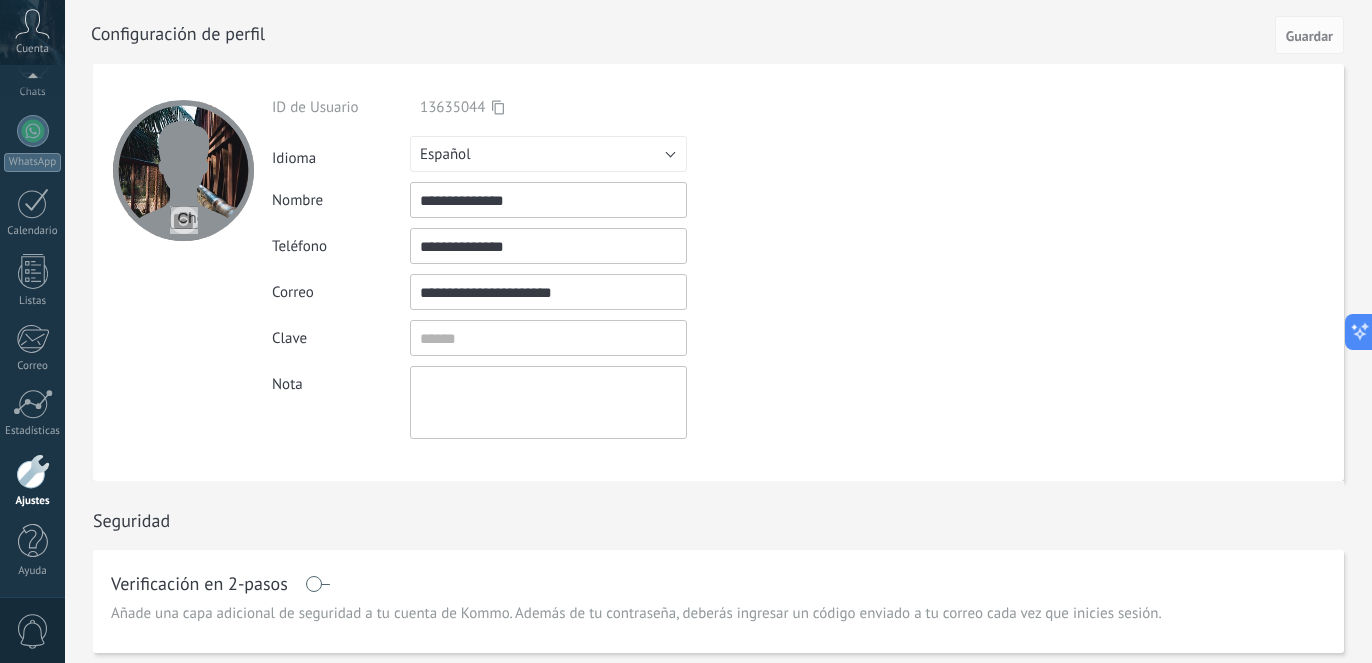 click at bounding box center [184, 220] 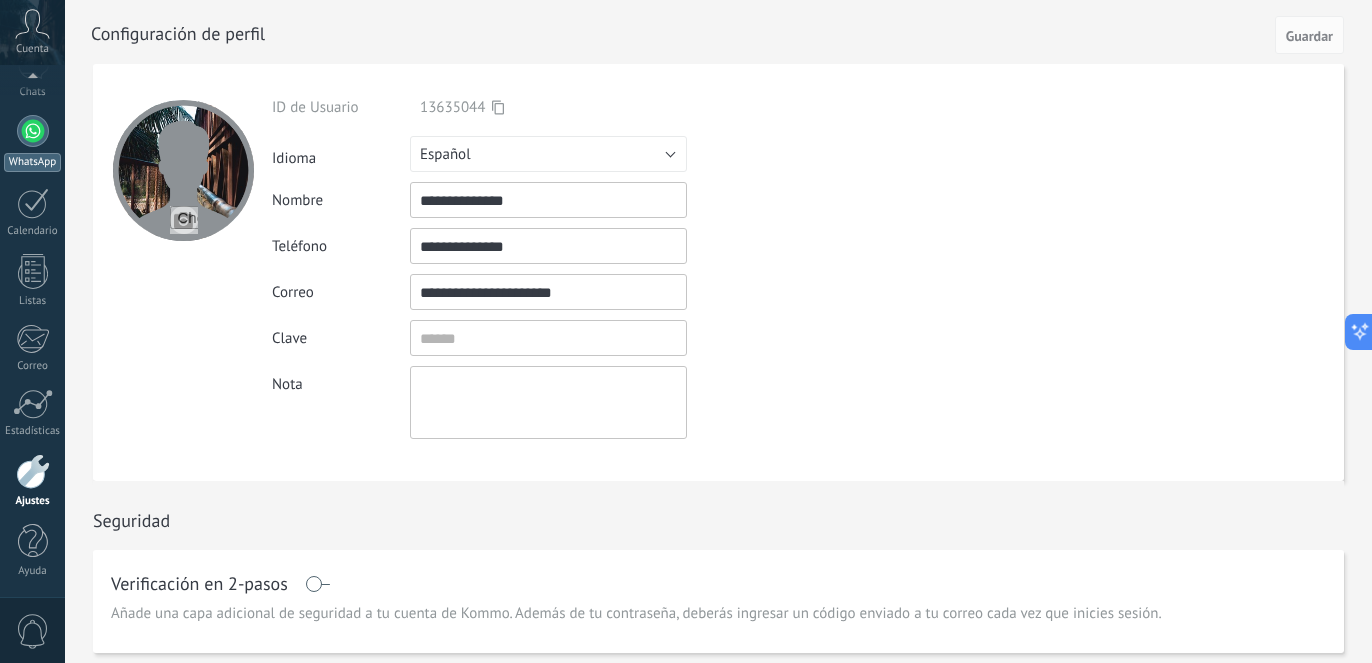click at bounding box center [33, 131] 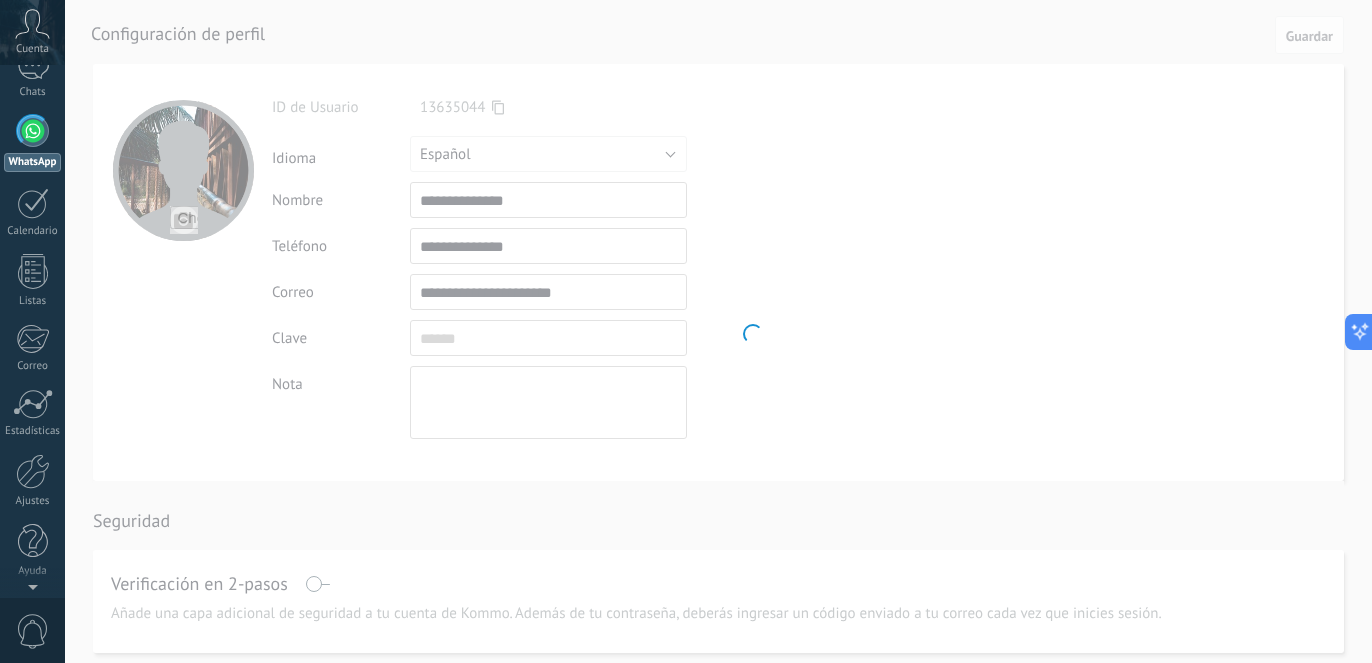 scroll, scrollTop: 0, scrollLeft: 0, axis: both 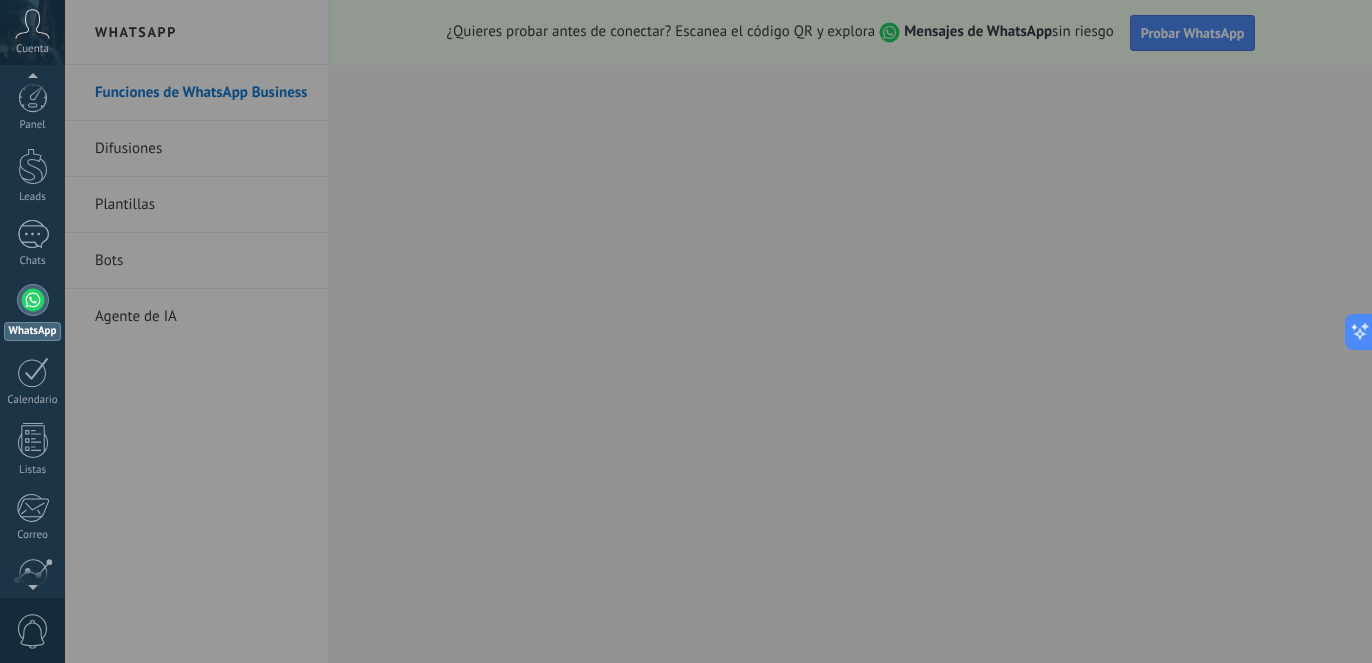 click at bounding box center (751, 331) 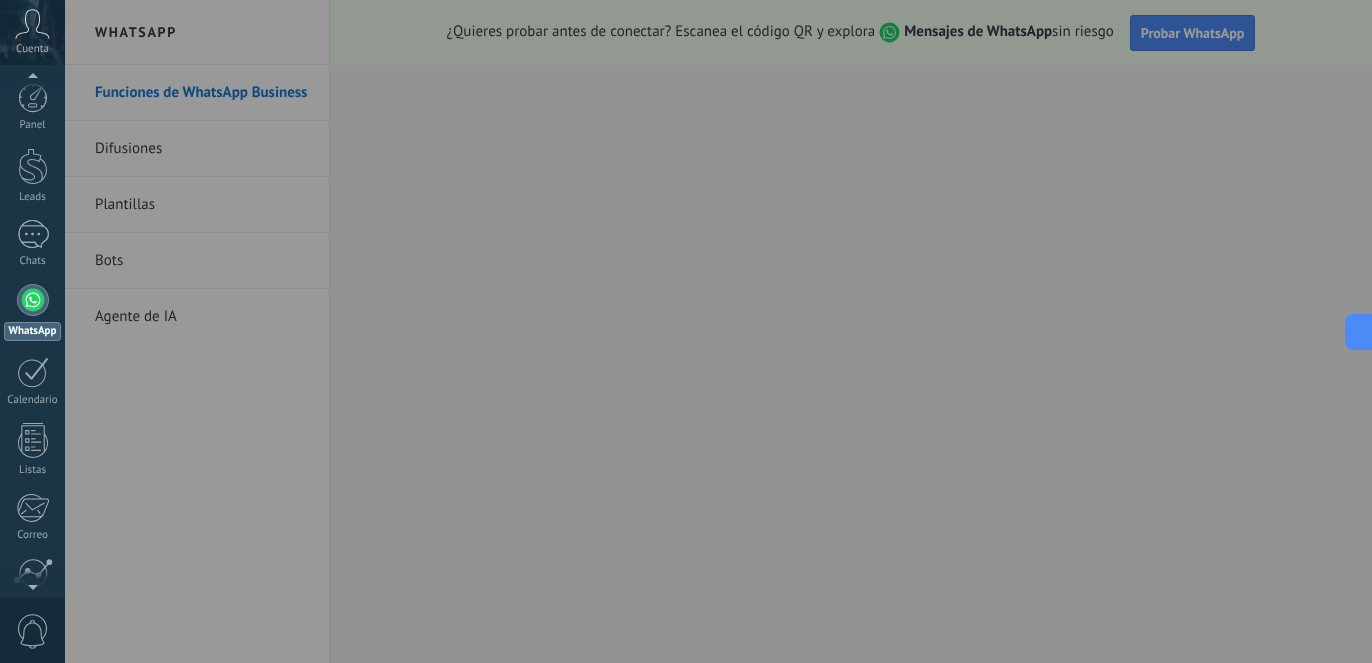 click at bounding box center (751, 331) 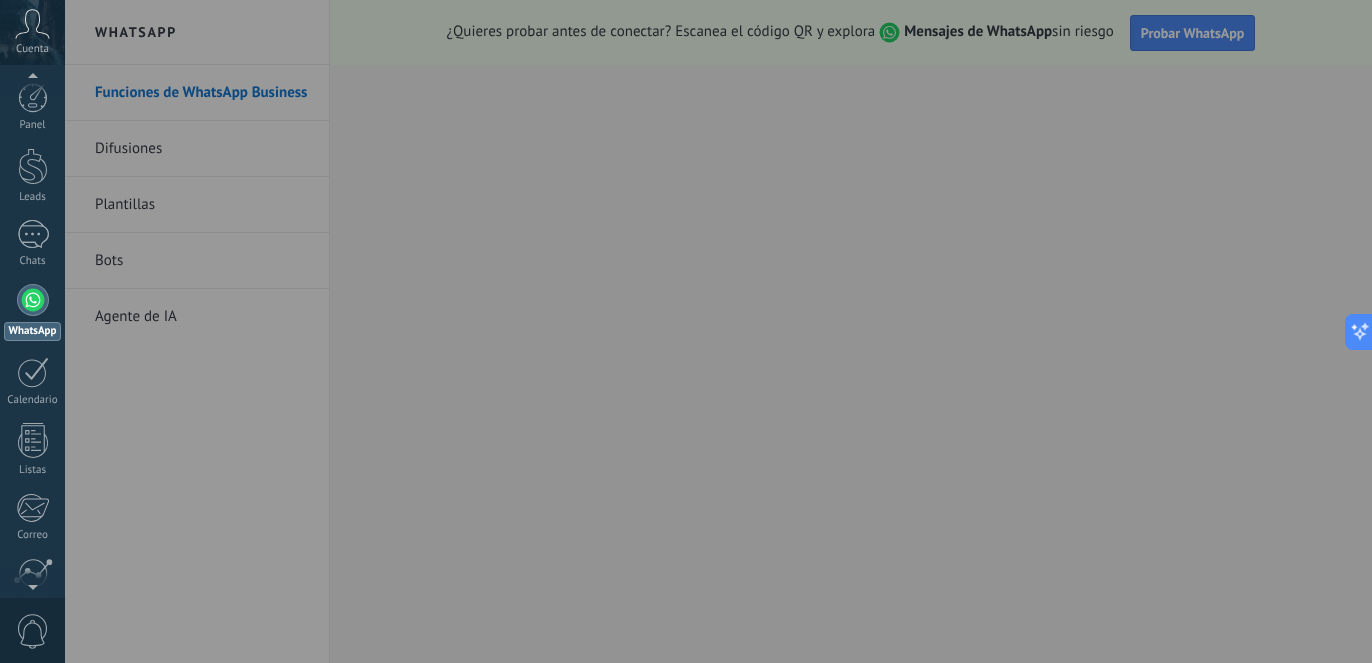 click at bounding box center (751, 331) 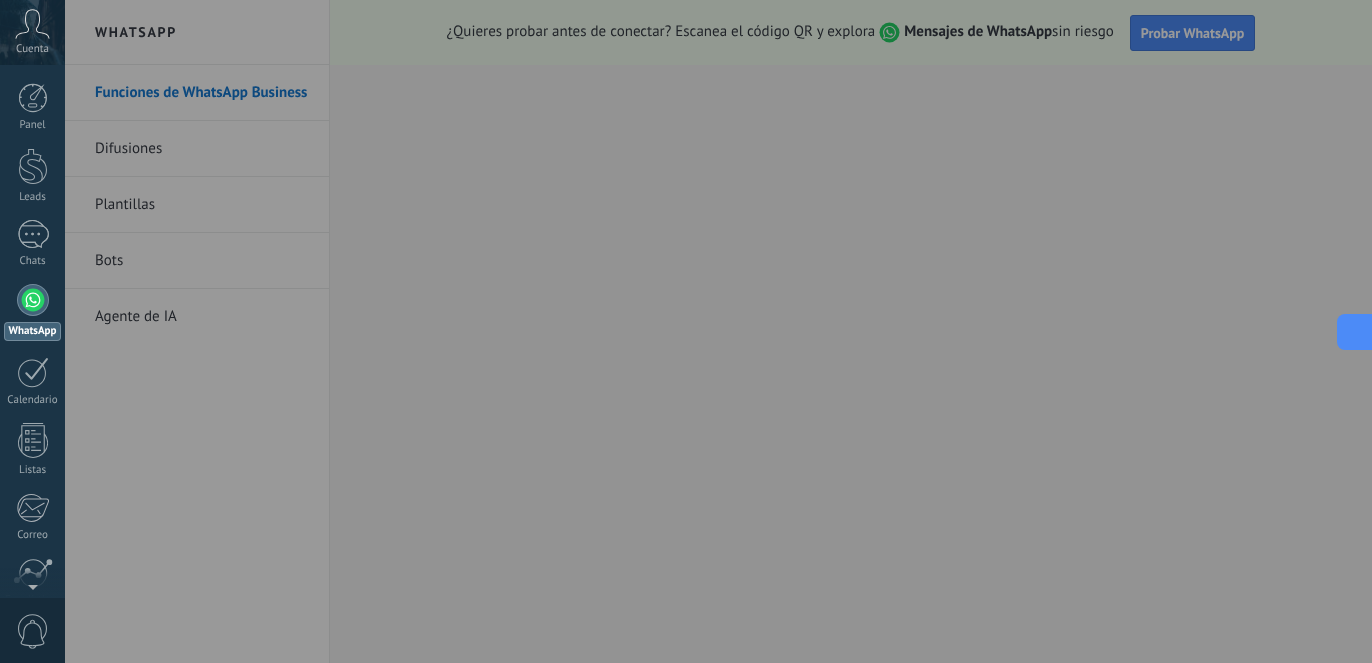 click 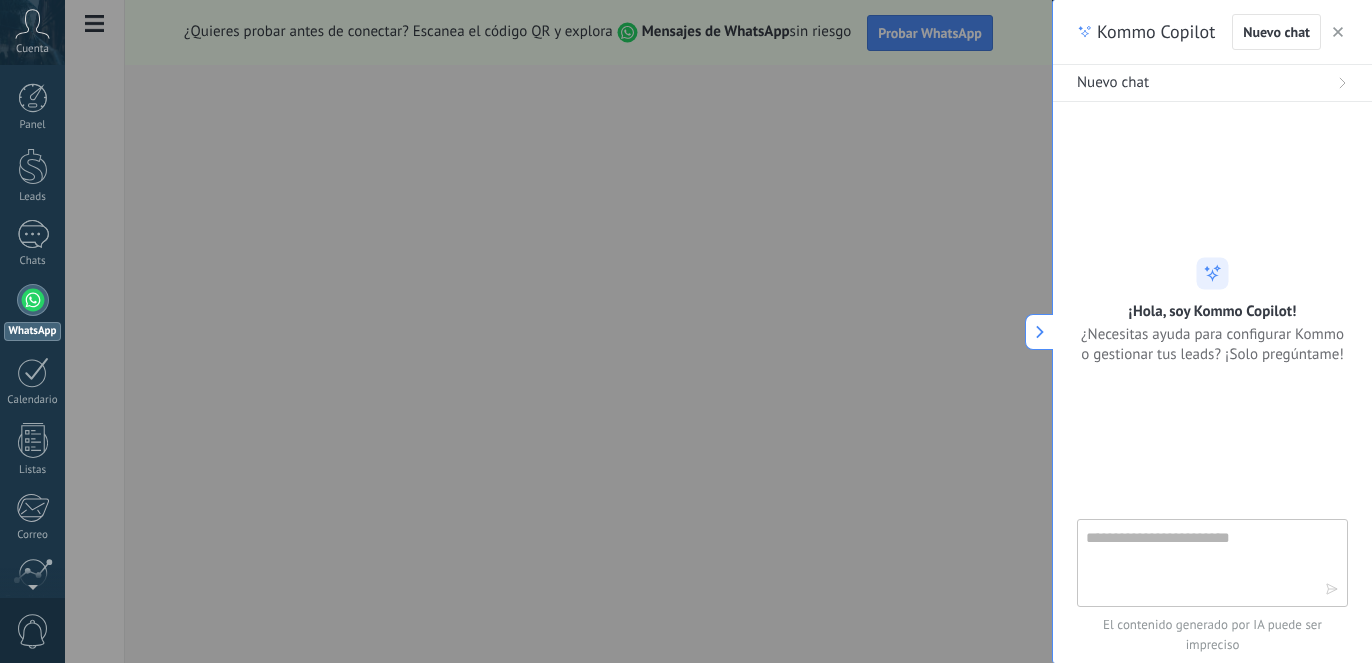 click at bounding box center [751, 331] 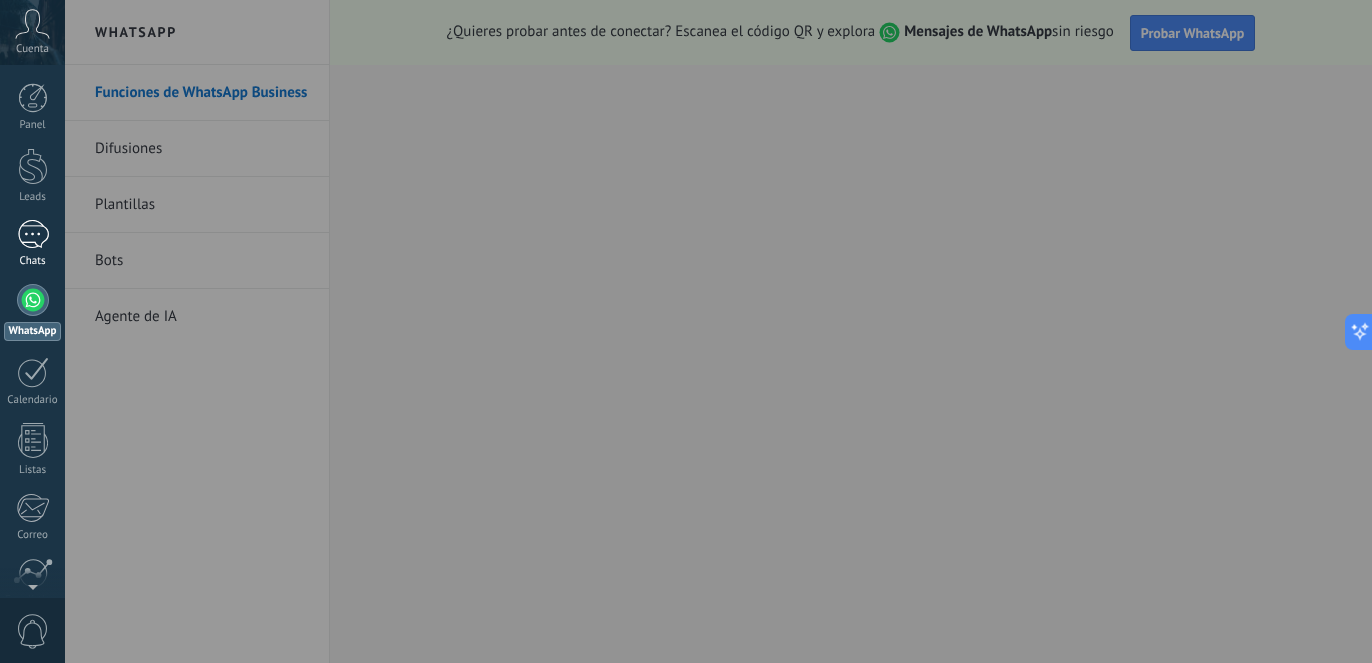 click at bounding box center (33, 234) 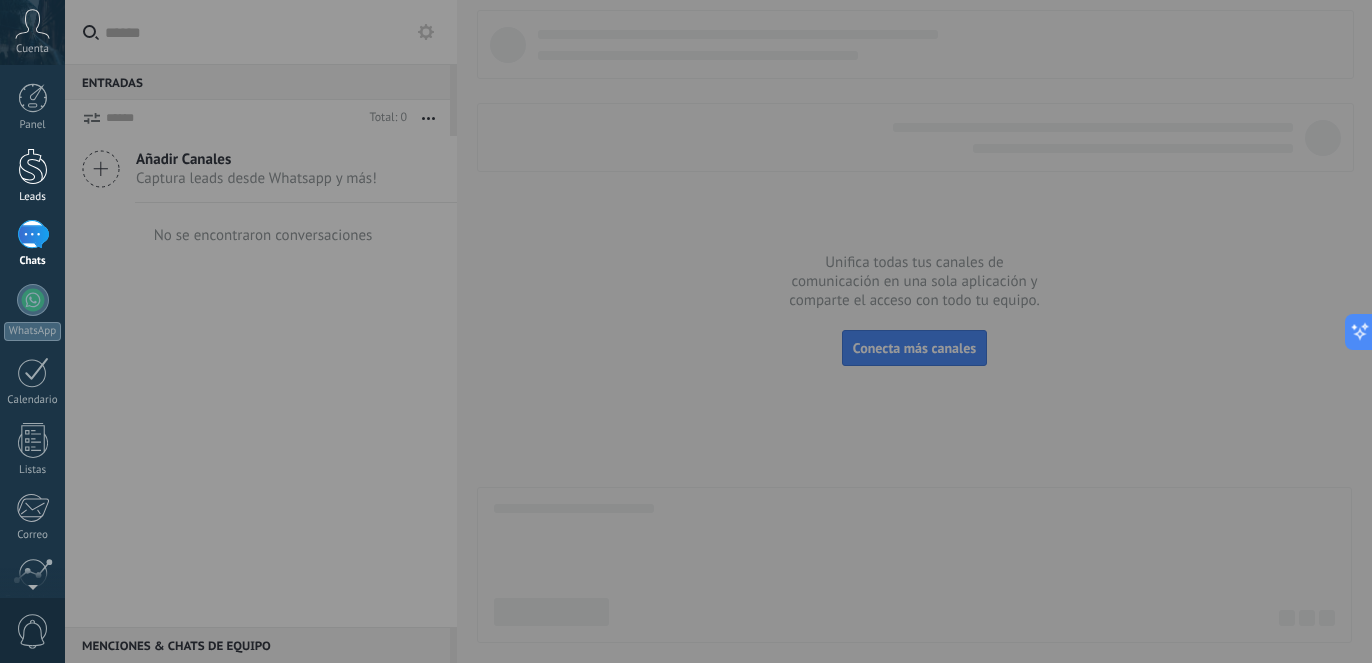 click at bounding box center (33, 166) 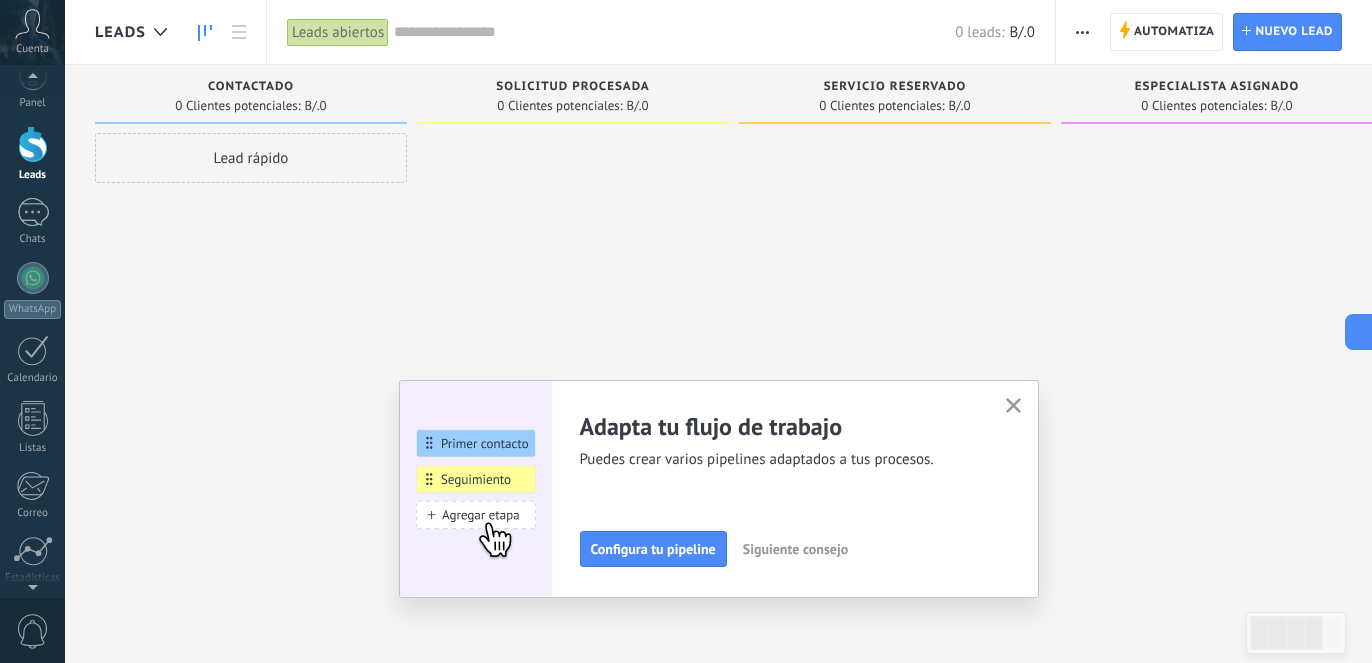 click at bounding box center (32, 583) 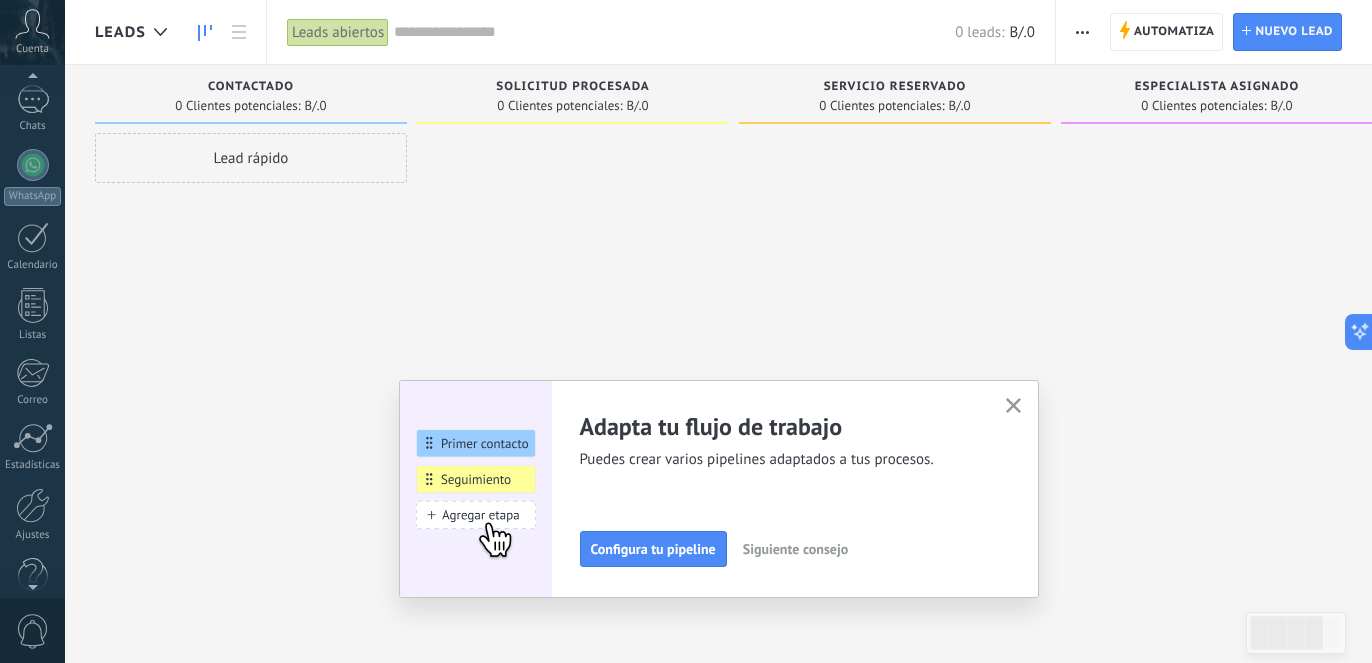scroll, scrollTop: 169, scrollLeft: 0, axis: vertical 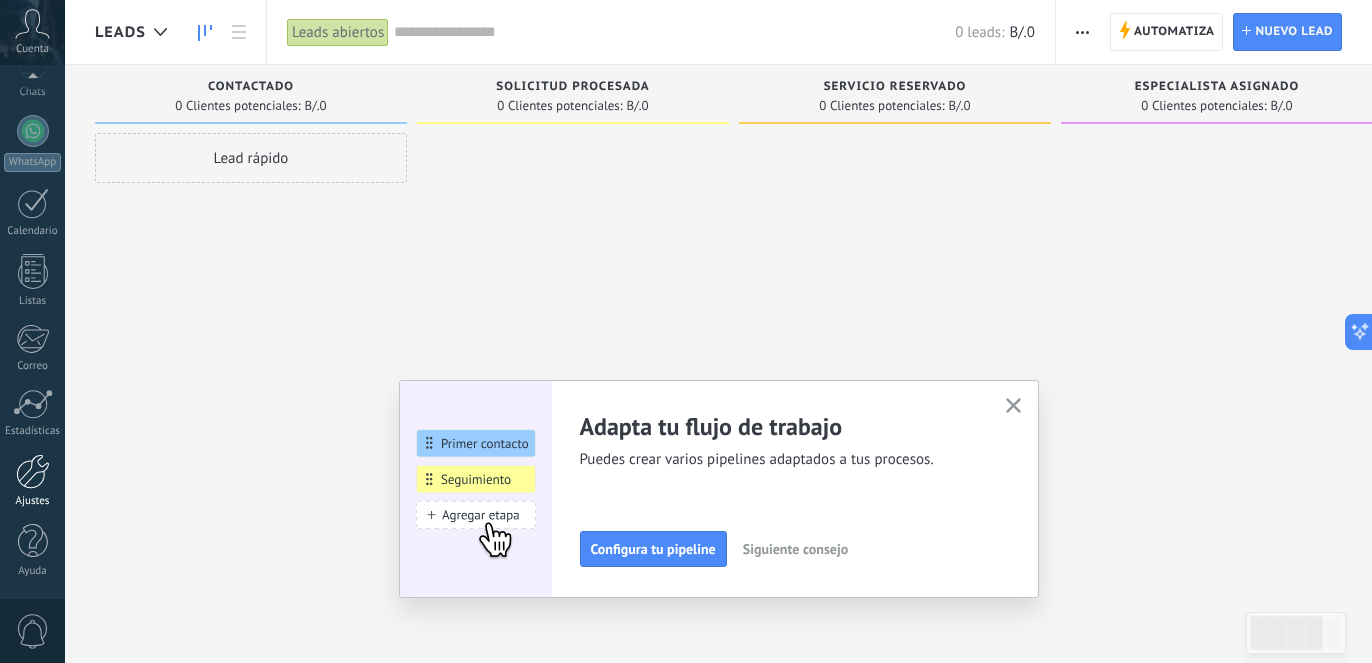 click at bounding box center (33, 471) 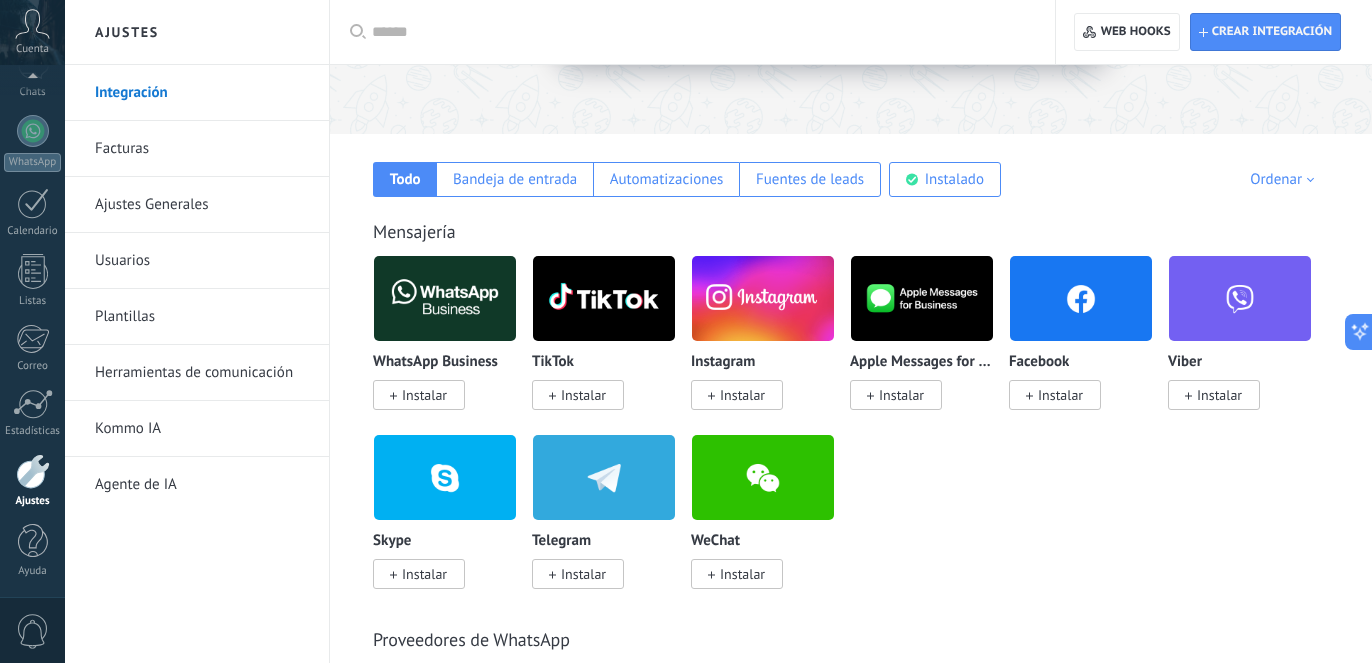 scroll, scrollTop: 258, scrollLeft: 0, axis: vertical 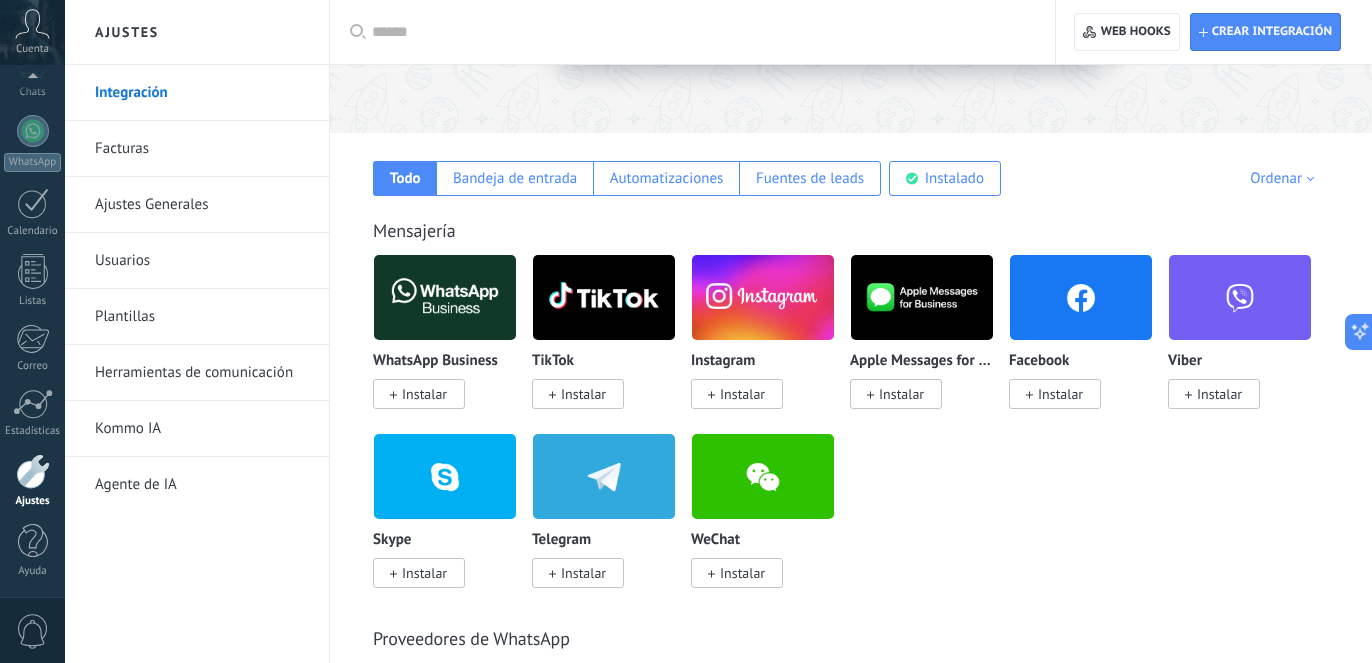 click at bounding box center (445, 297) 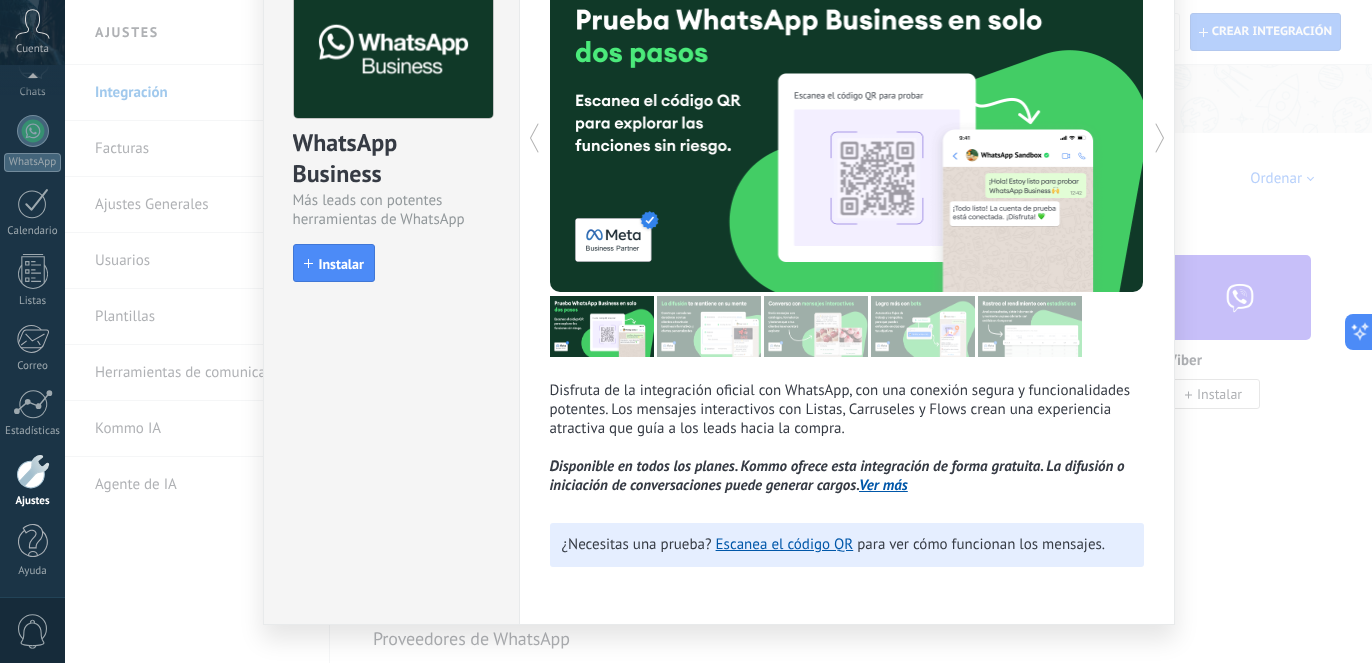 scroll, scrollTop: 123, scrollLeft: 0, axis: vertical 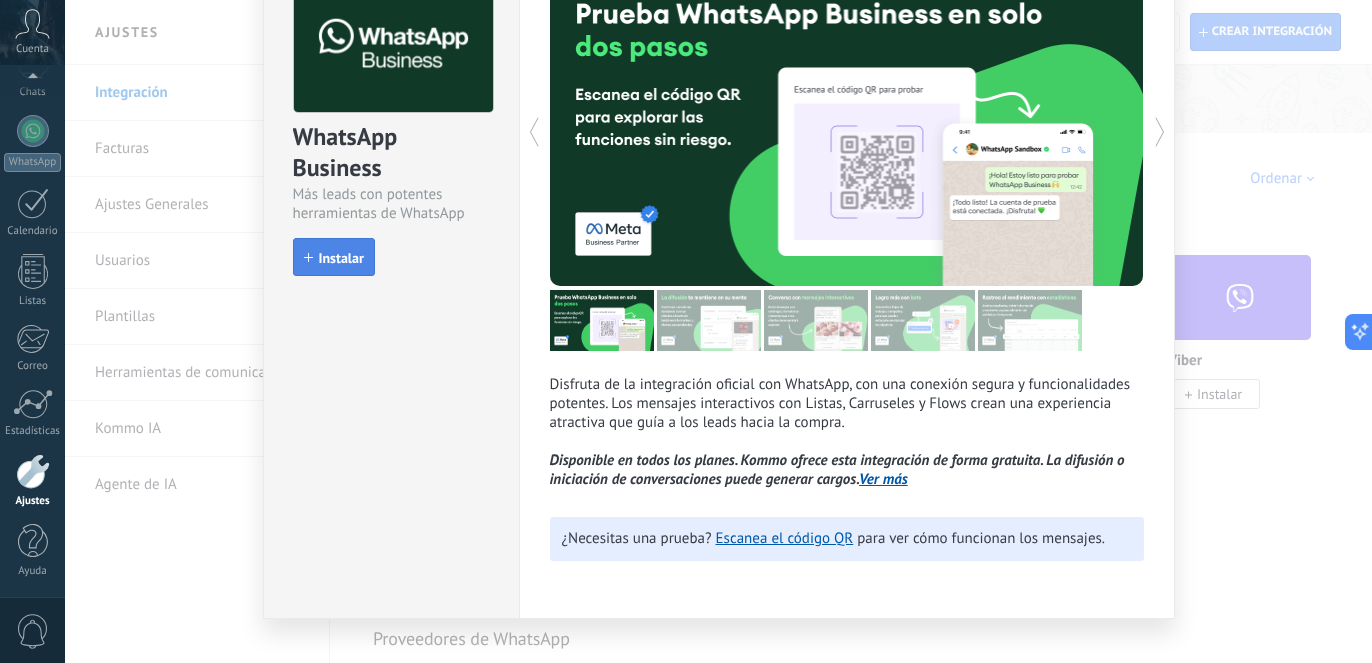 click on "Instalar" at bounding box center (334, 257) 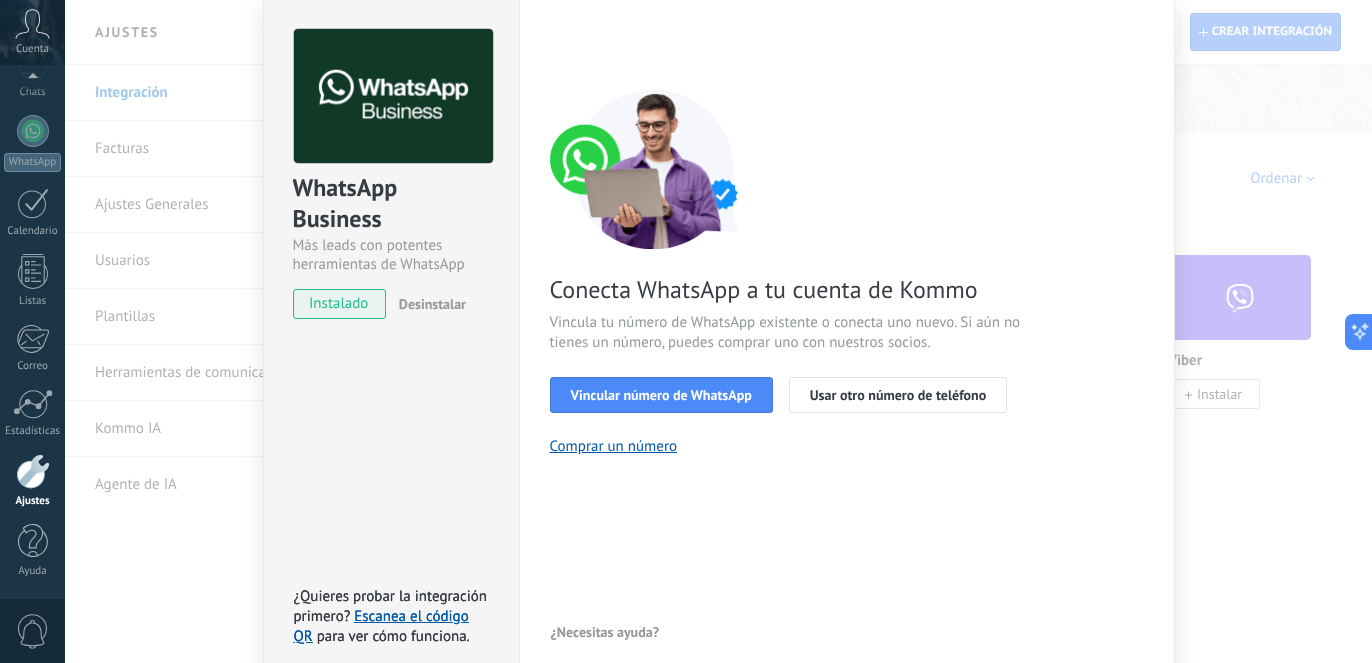 scroll, scrollTop: 123, scrollLeft: 0, axis: vertical 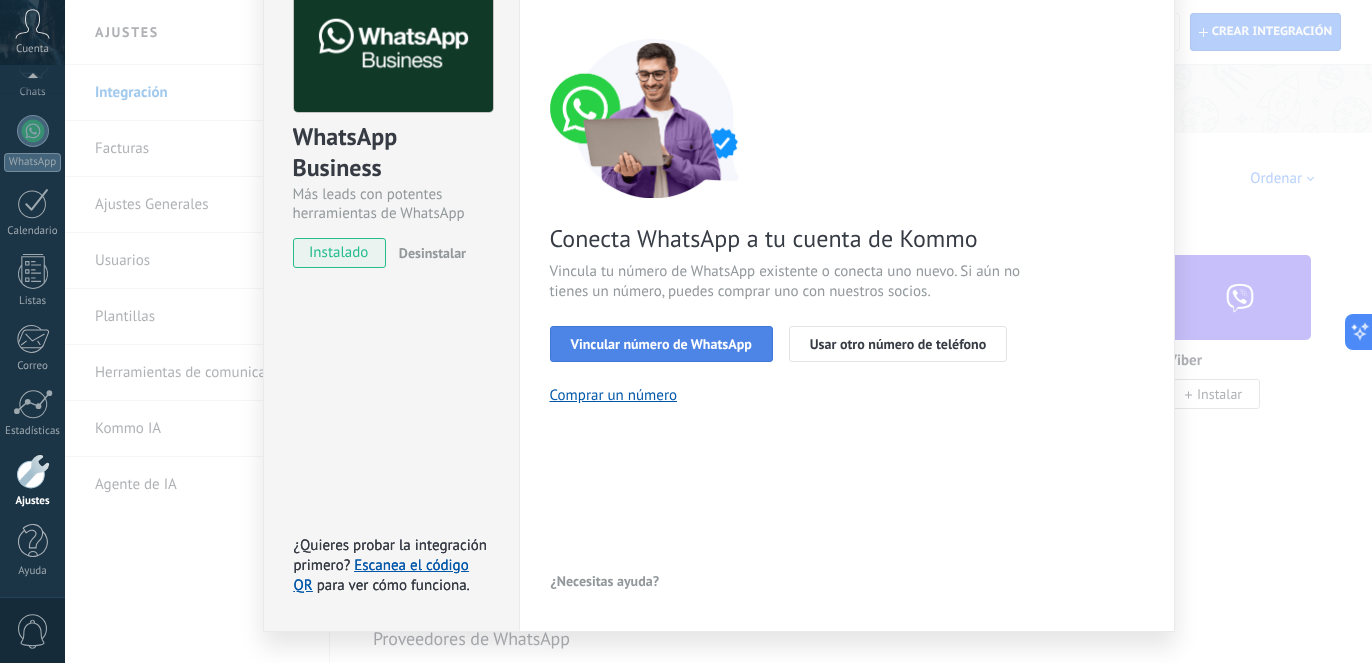 click on "Vincular número de WhatsApp" at bounding box center [661, 344] 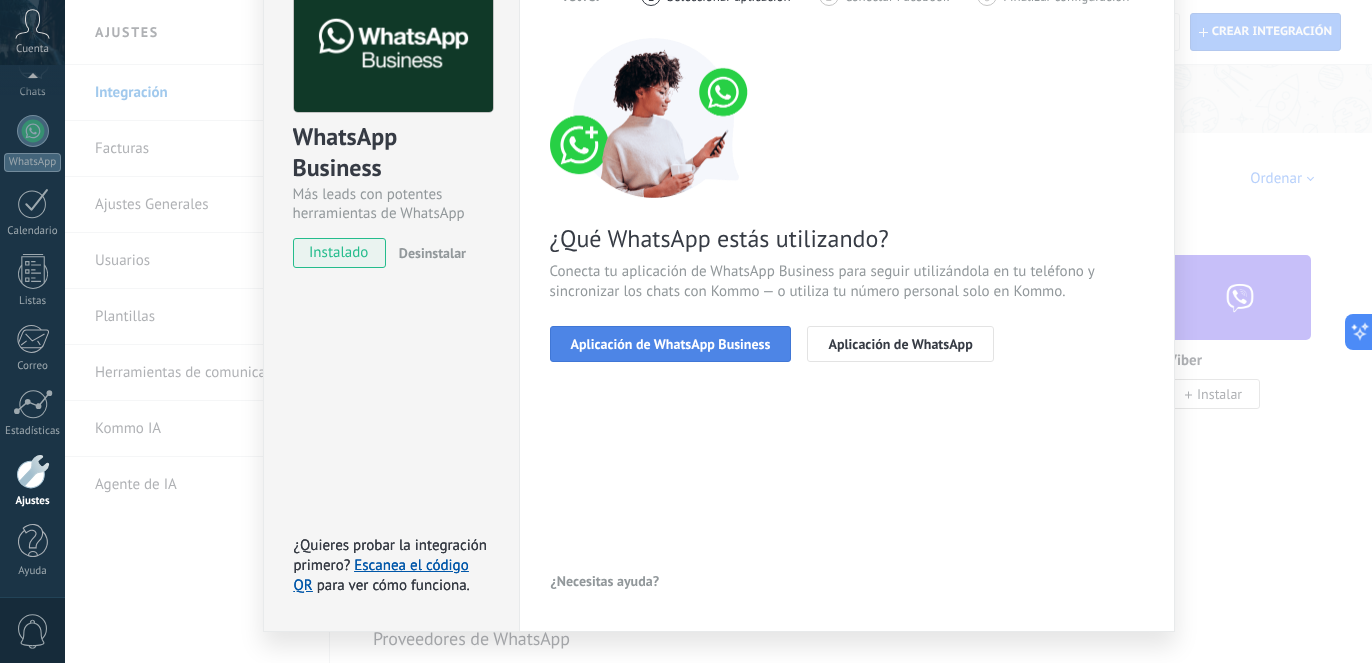 click on "Aplicación de WhatsApp Business" at bounding box center [671, 344] 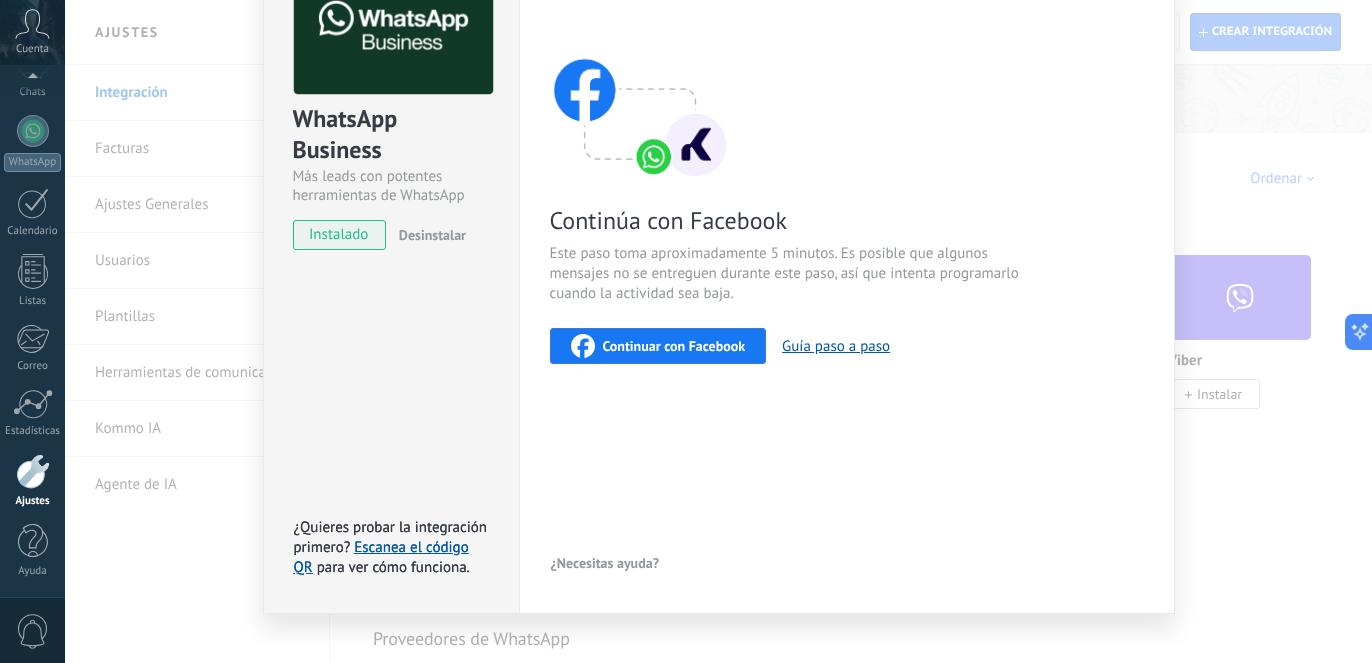 scroll, scrollTop: 167, scrollLeft: 0, axis: vertical 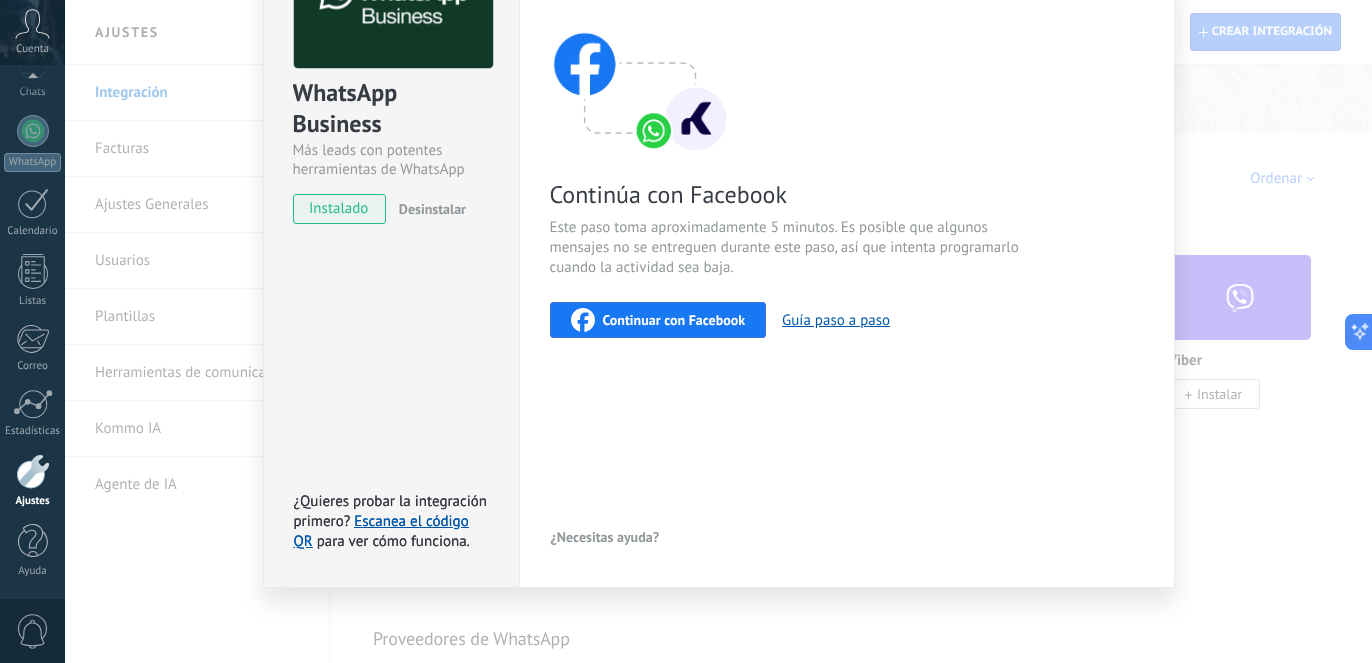 click on "Continuar con Facebook" at bounding box center [674, 320] 